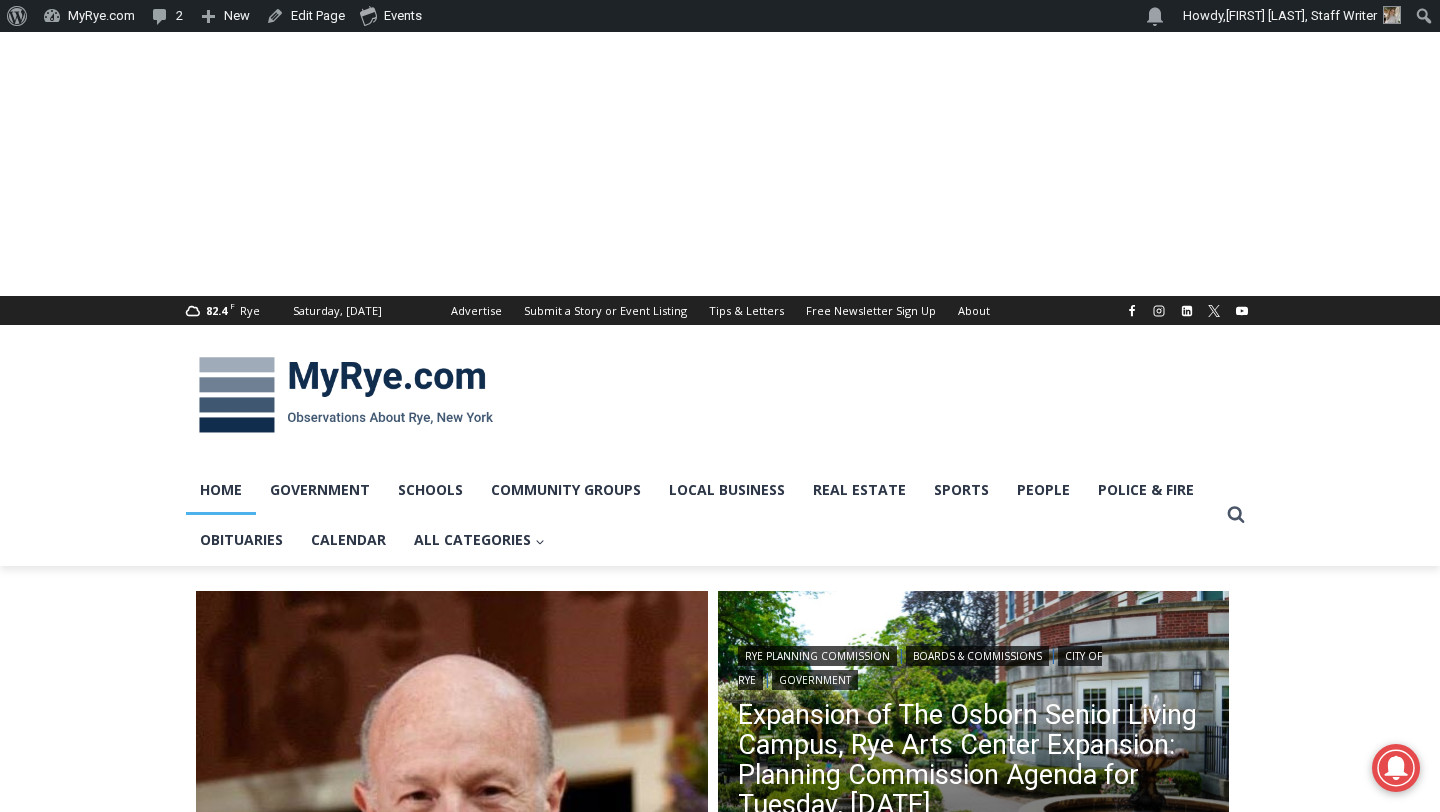 scroll, scrollTop: 0, scrollLeft: 0, axis: both 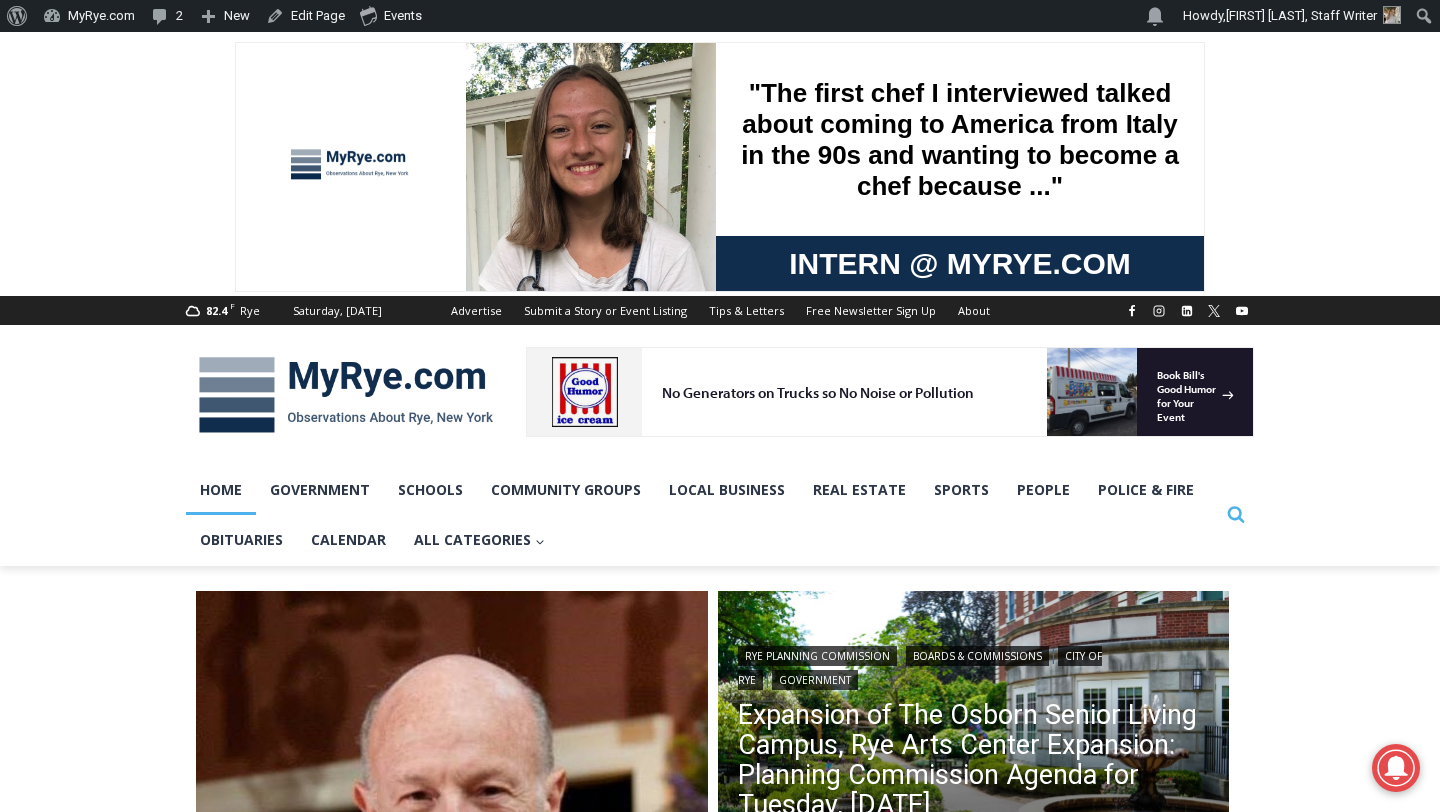 click on "Search" 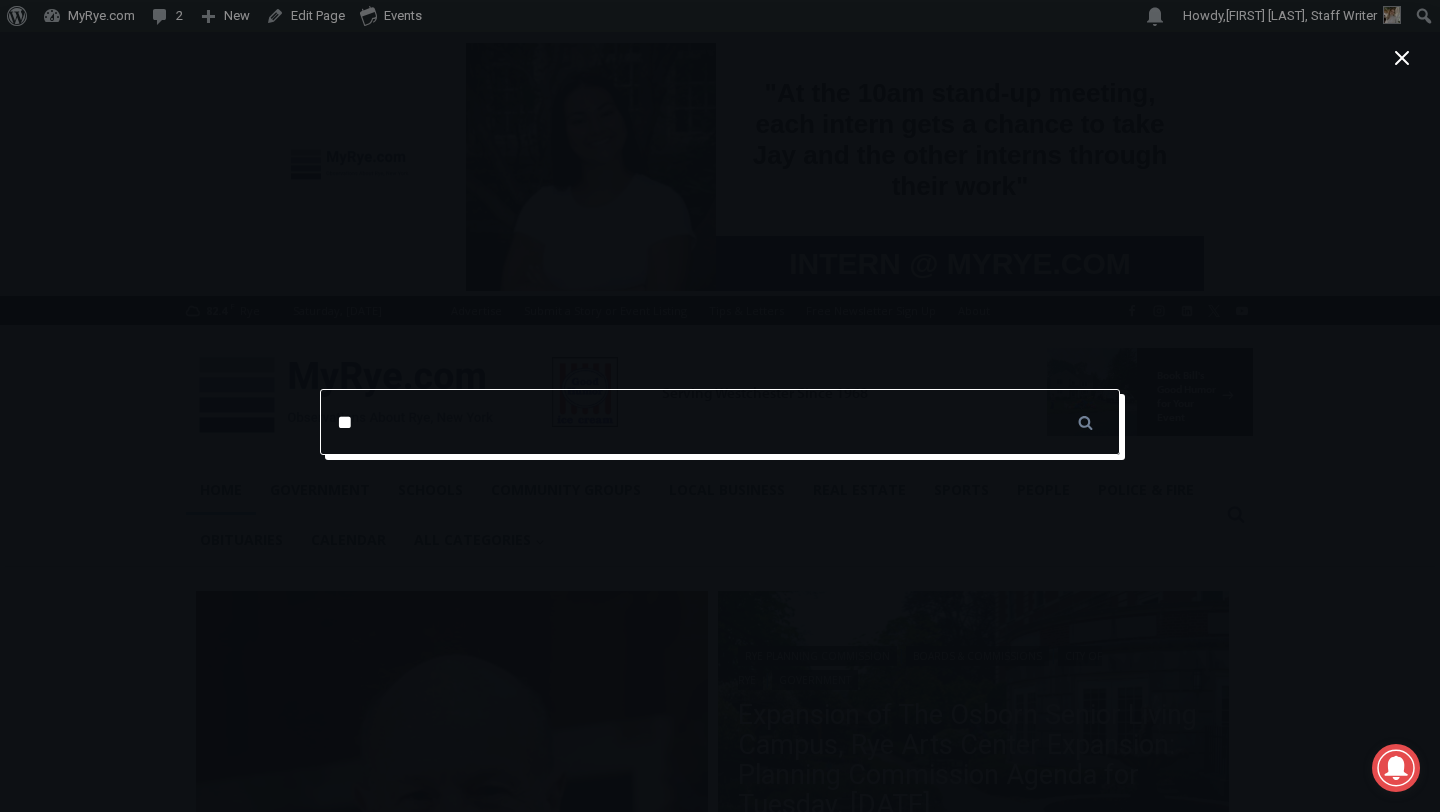 type on "*" 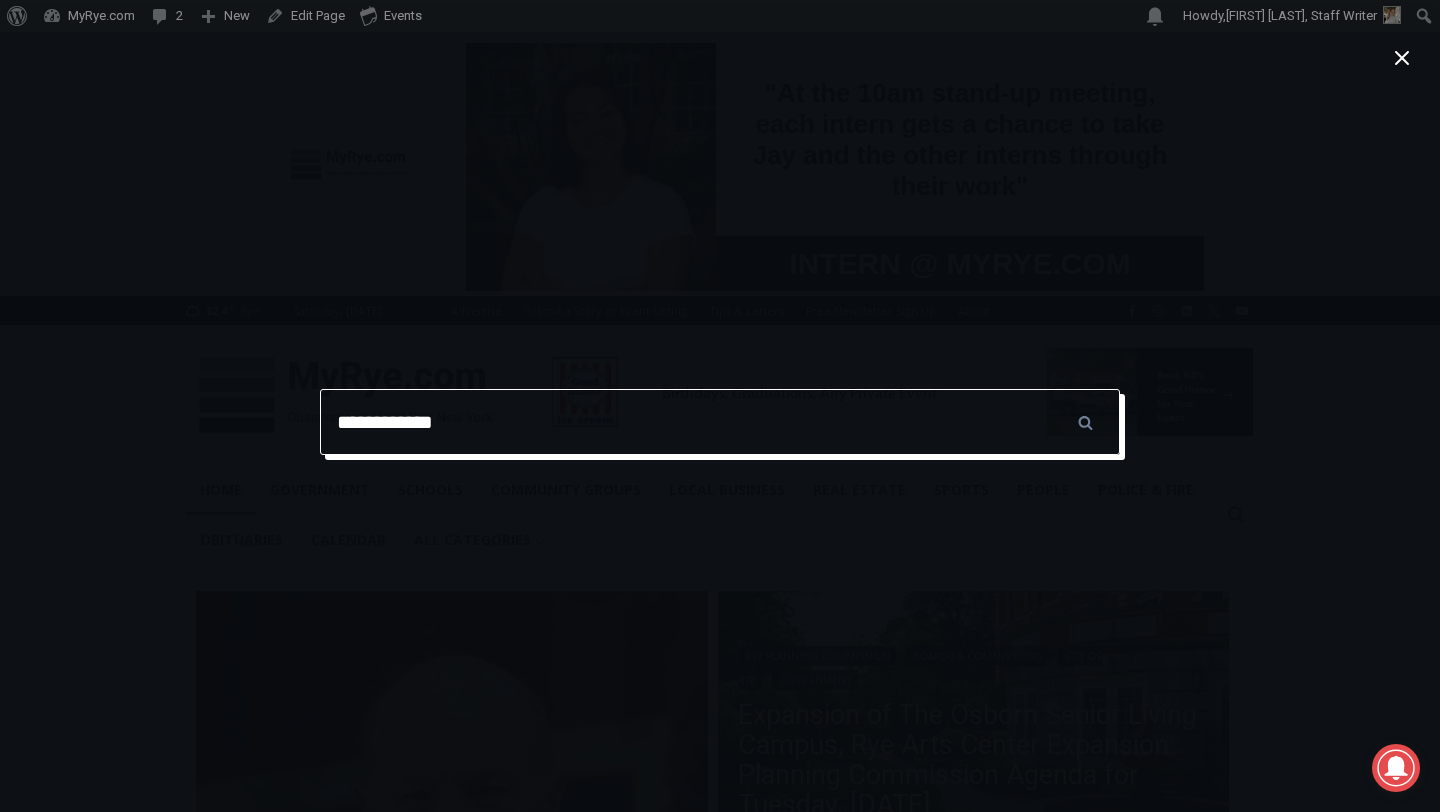 type on "**********" 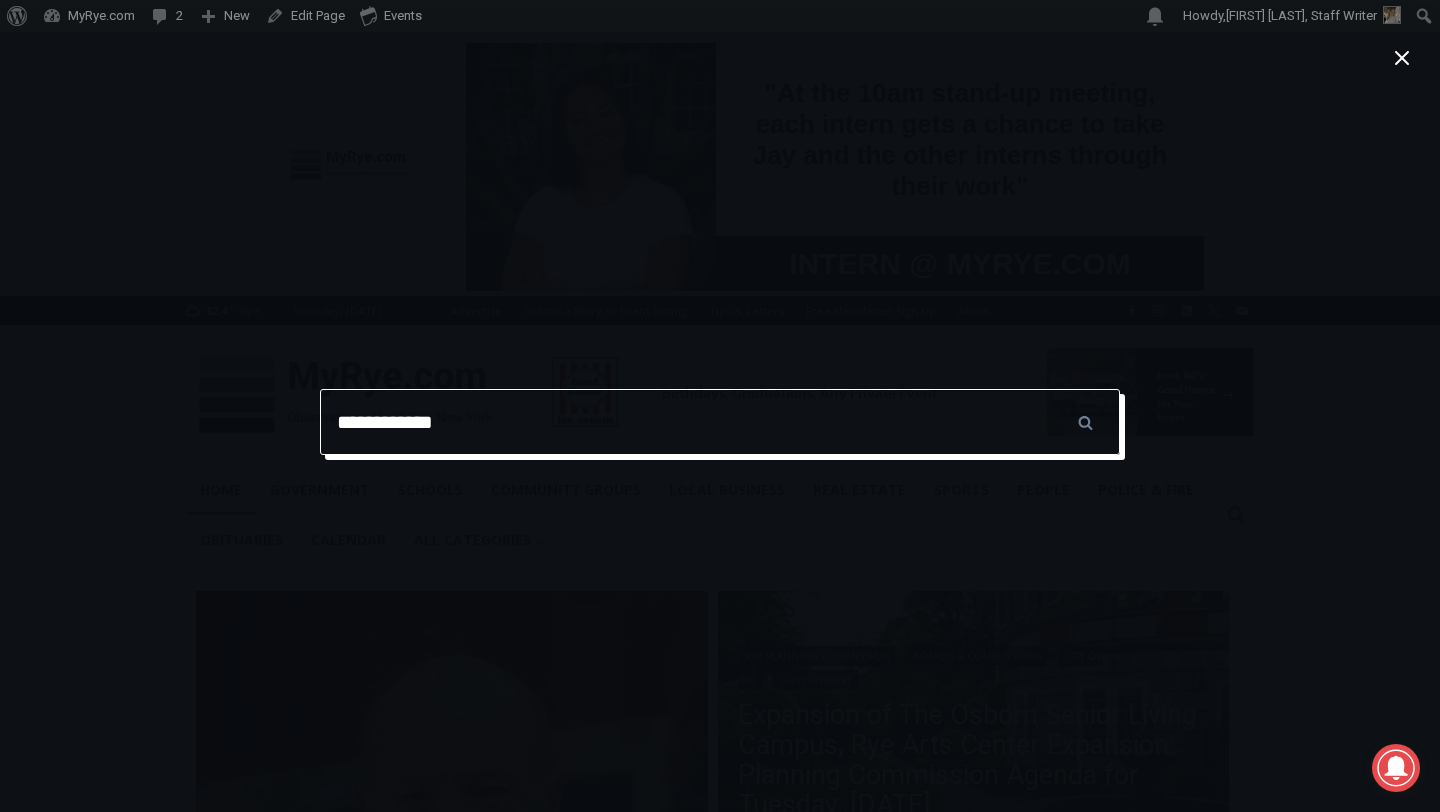 click on "******" at bounding box center [1085, 422] 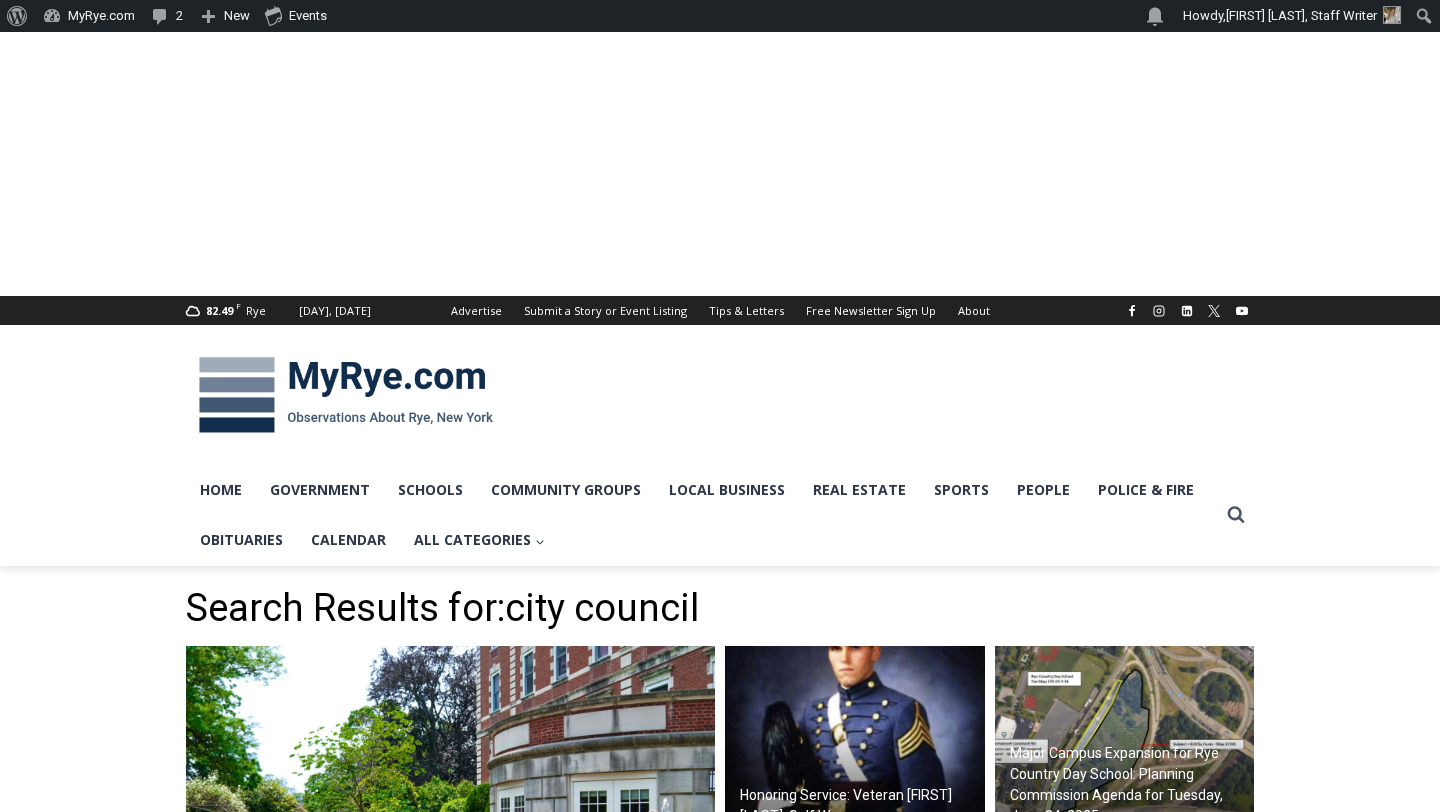 scroll, scrollTop: 0, scrollLeft: 0, axis: both 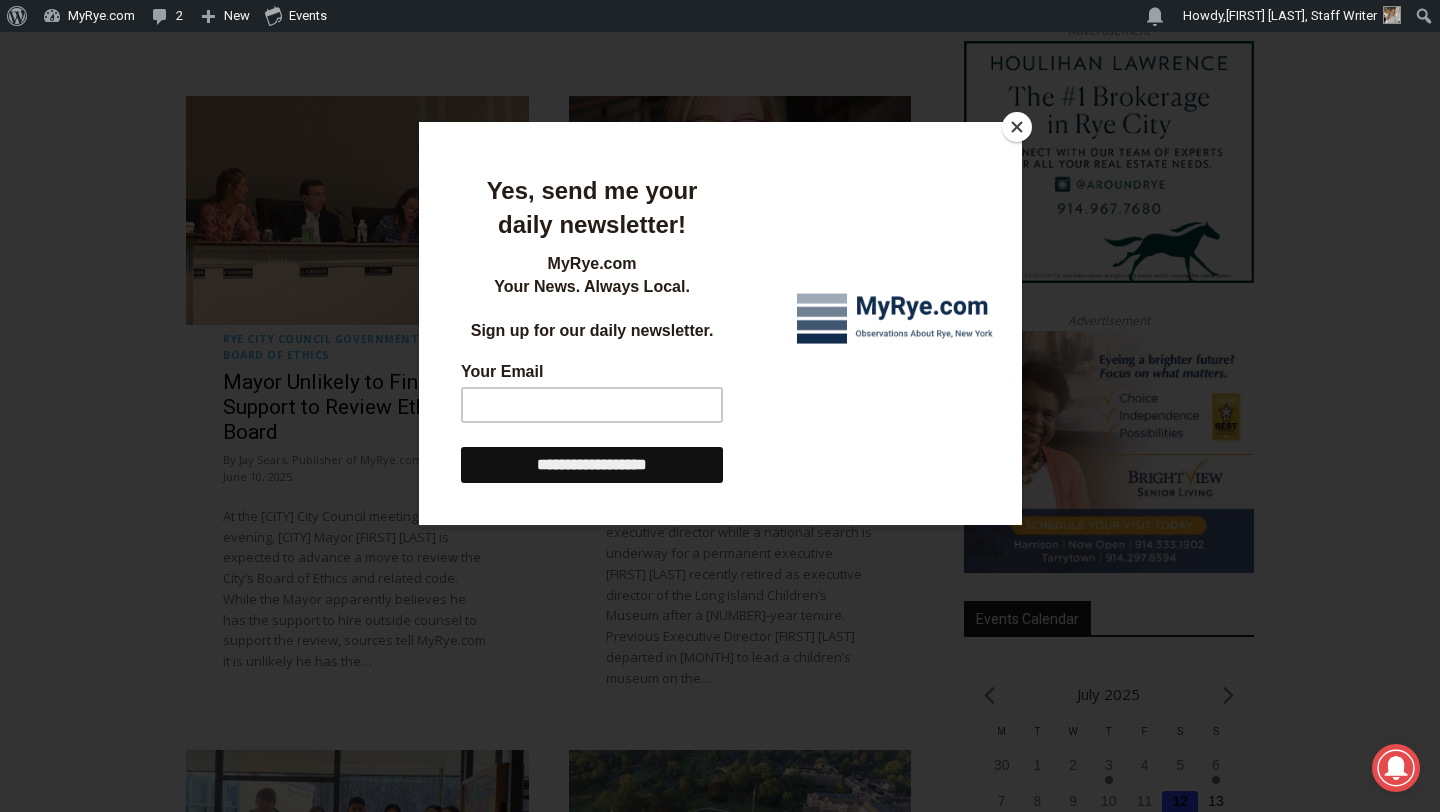 click at bounding box center (1017, 127) 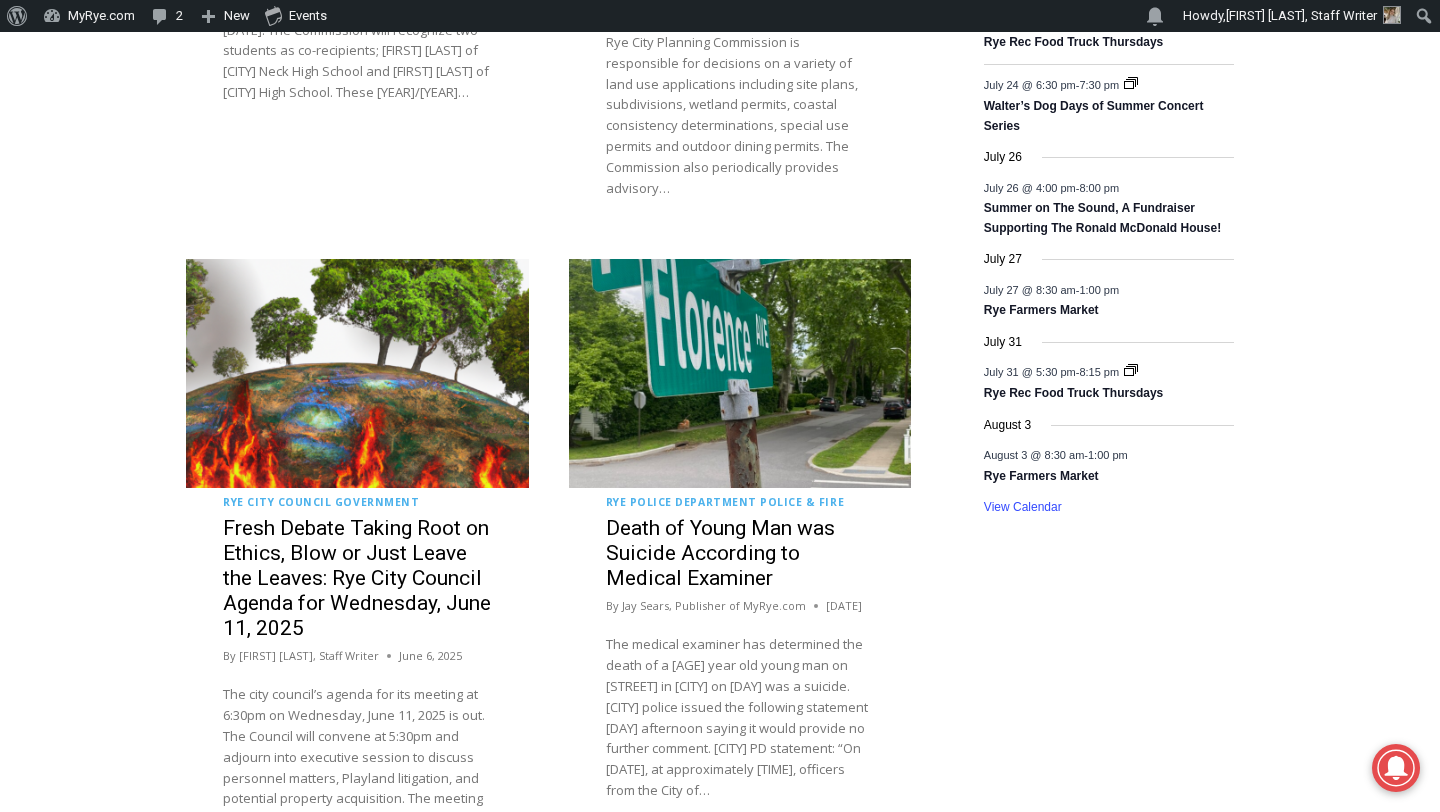 scroll, scrollTop: 3045, scrollLeft: 0, axis: vertical 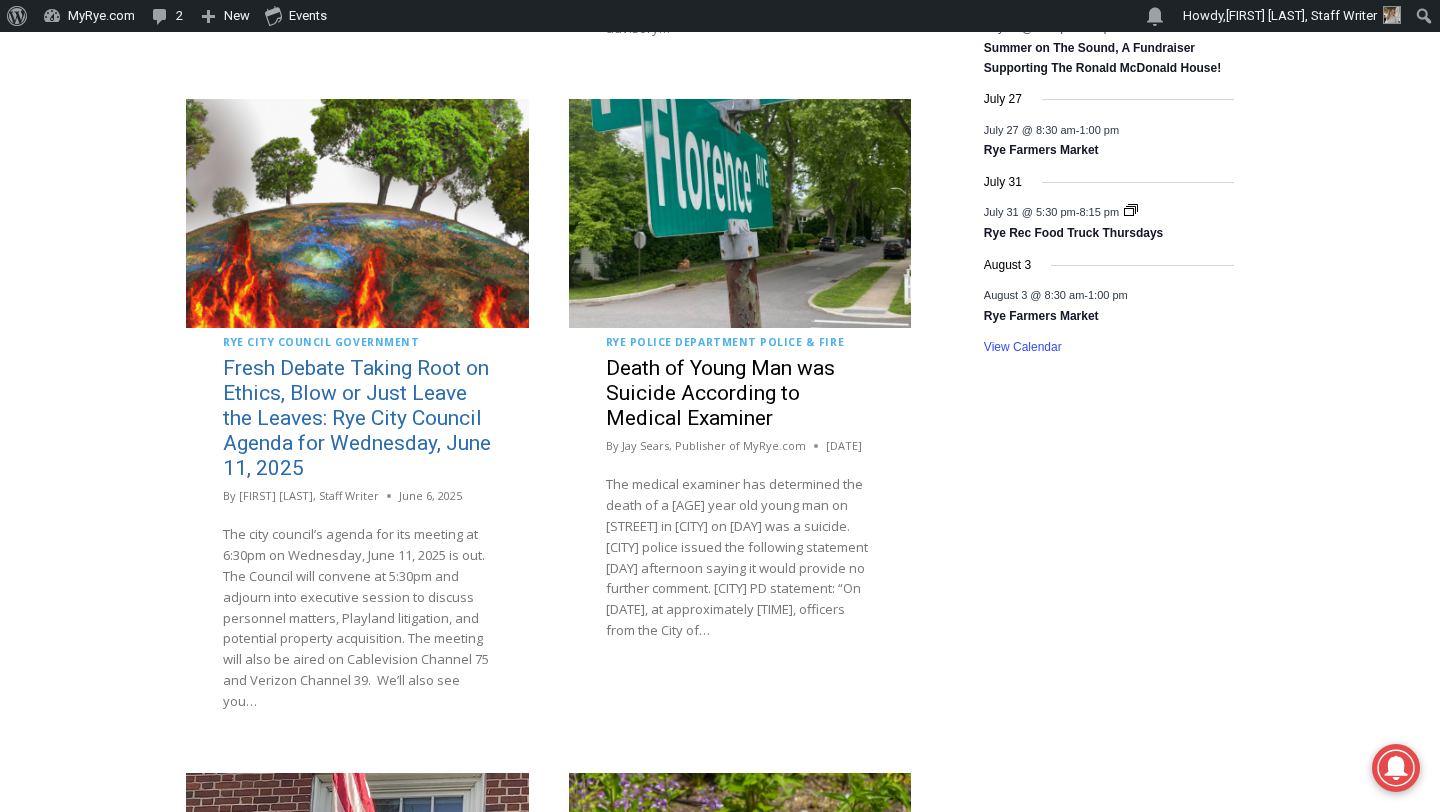 click on "Fresh Debate Taking Root on Ethics, Blow or Just Leave the Leaves: Rye City Council Agenda for Wednesday, June 11, 2025" at bounding box center (357, 418) 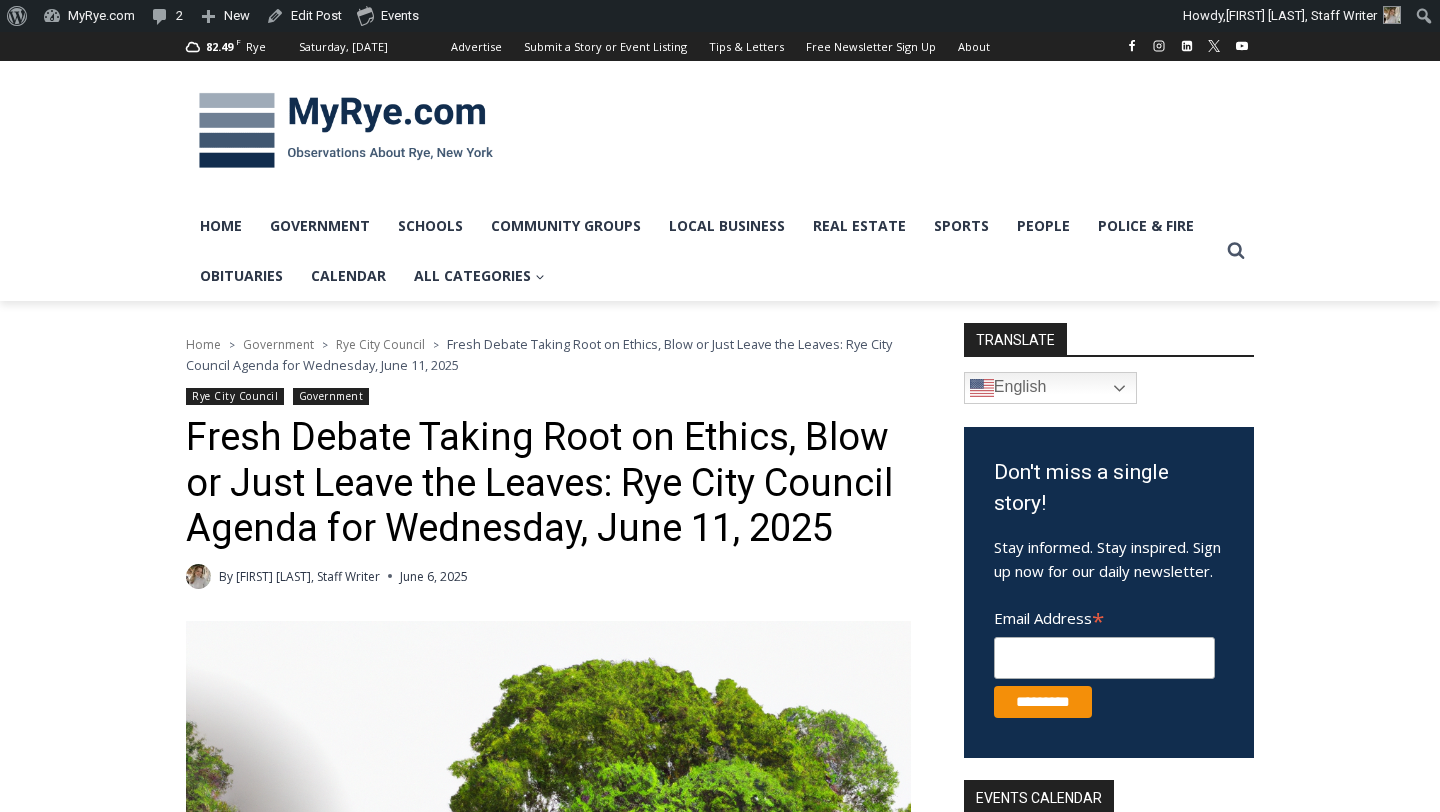 scroll, scrollTop: 0, scrollLeft: 0, axis: both 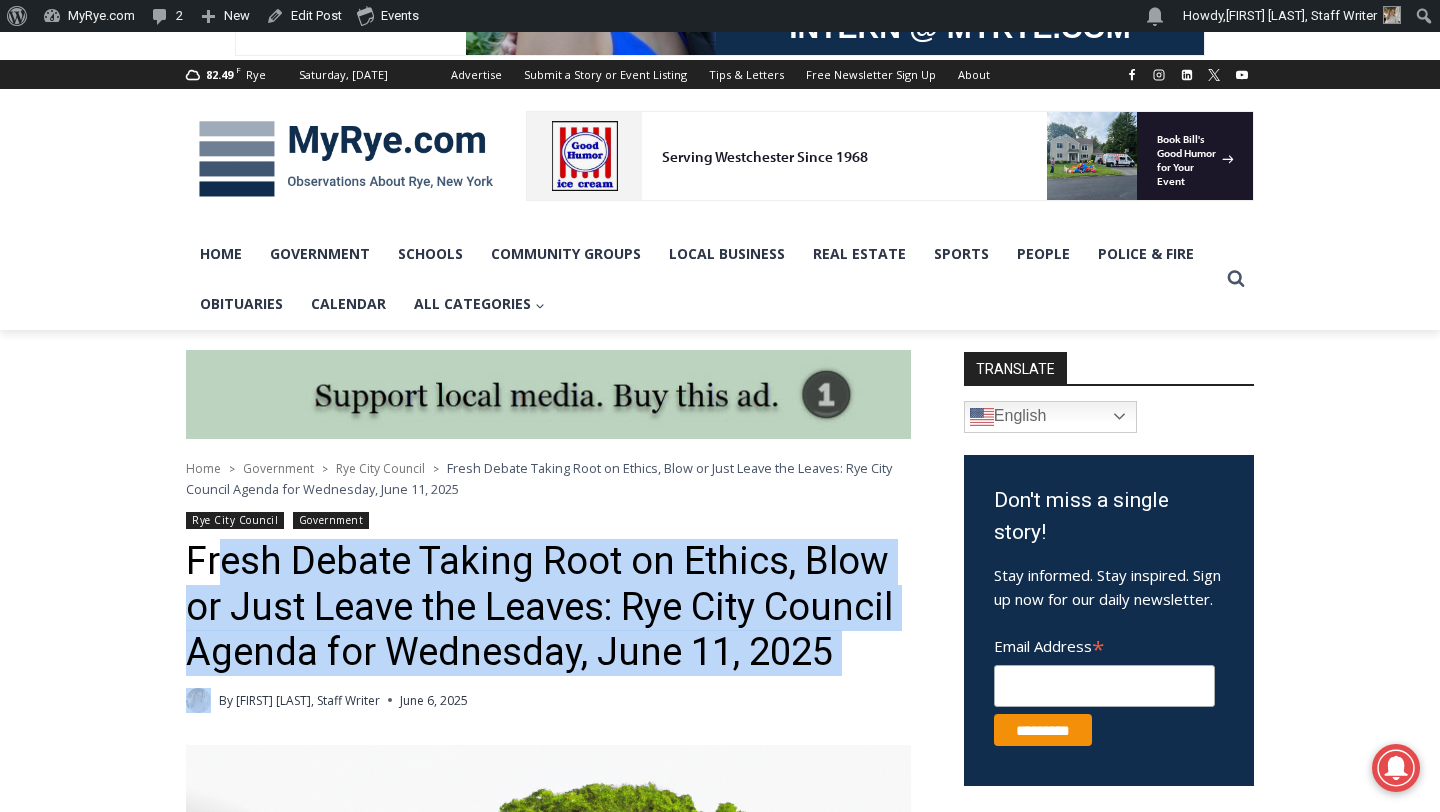 drag, startPoint x: 214, startPoint y: 564, endPoint x: 142, endPoint y: 703, distance: 156.54073 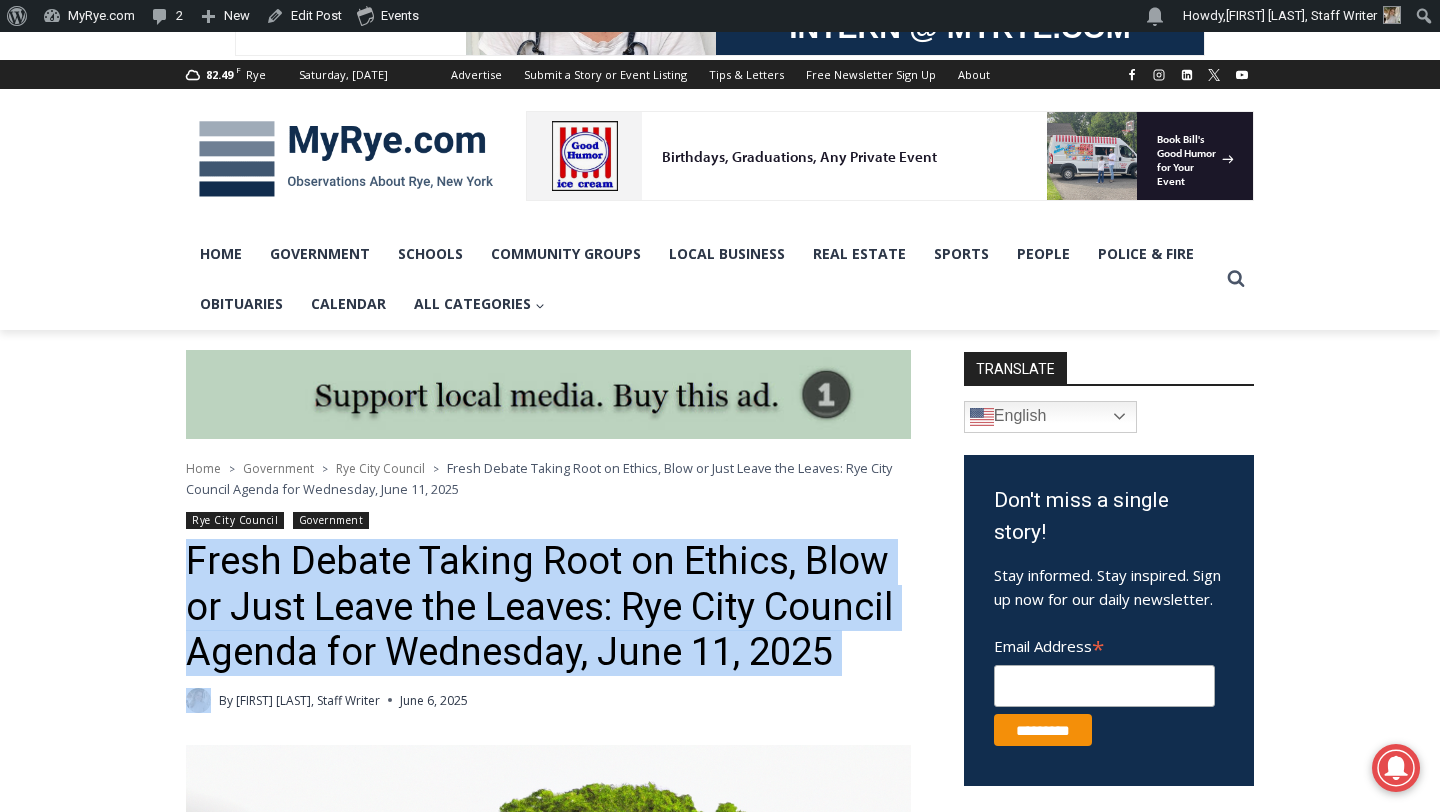 drag, startPoint x: 167, startPoint y: 703, endPoint x: 159, endPoint y: 556, distance: 147.21753 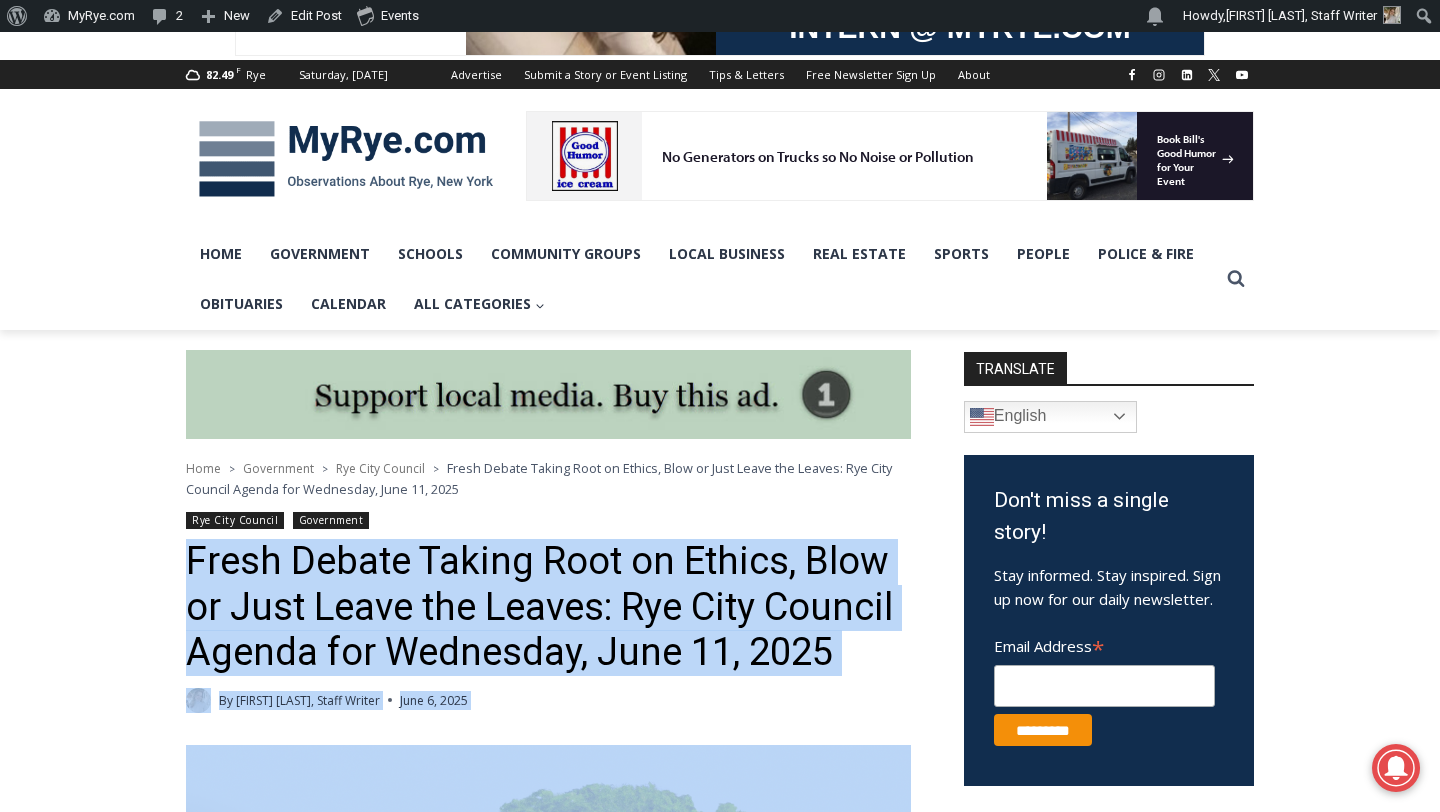 drag, startPoint x: 159, startPoint y: 556, endPoint x: 525, endPoint y: 702, distance: 394.0457 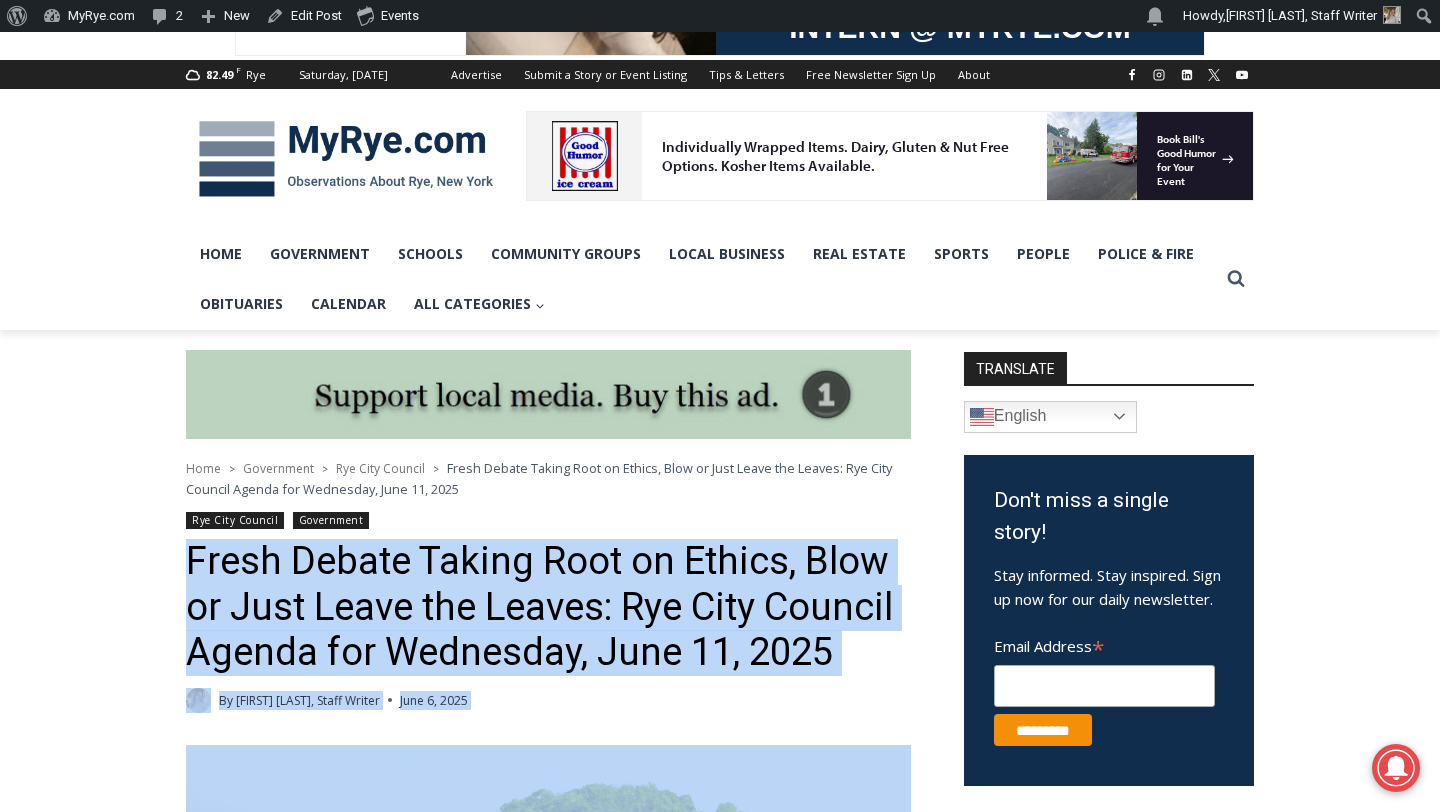 click on "By Beatrice Larzul, Staff Writer
June 6, 2025 June 6, 2025" at bounding box center (548, 700) 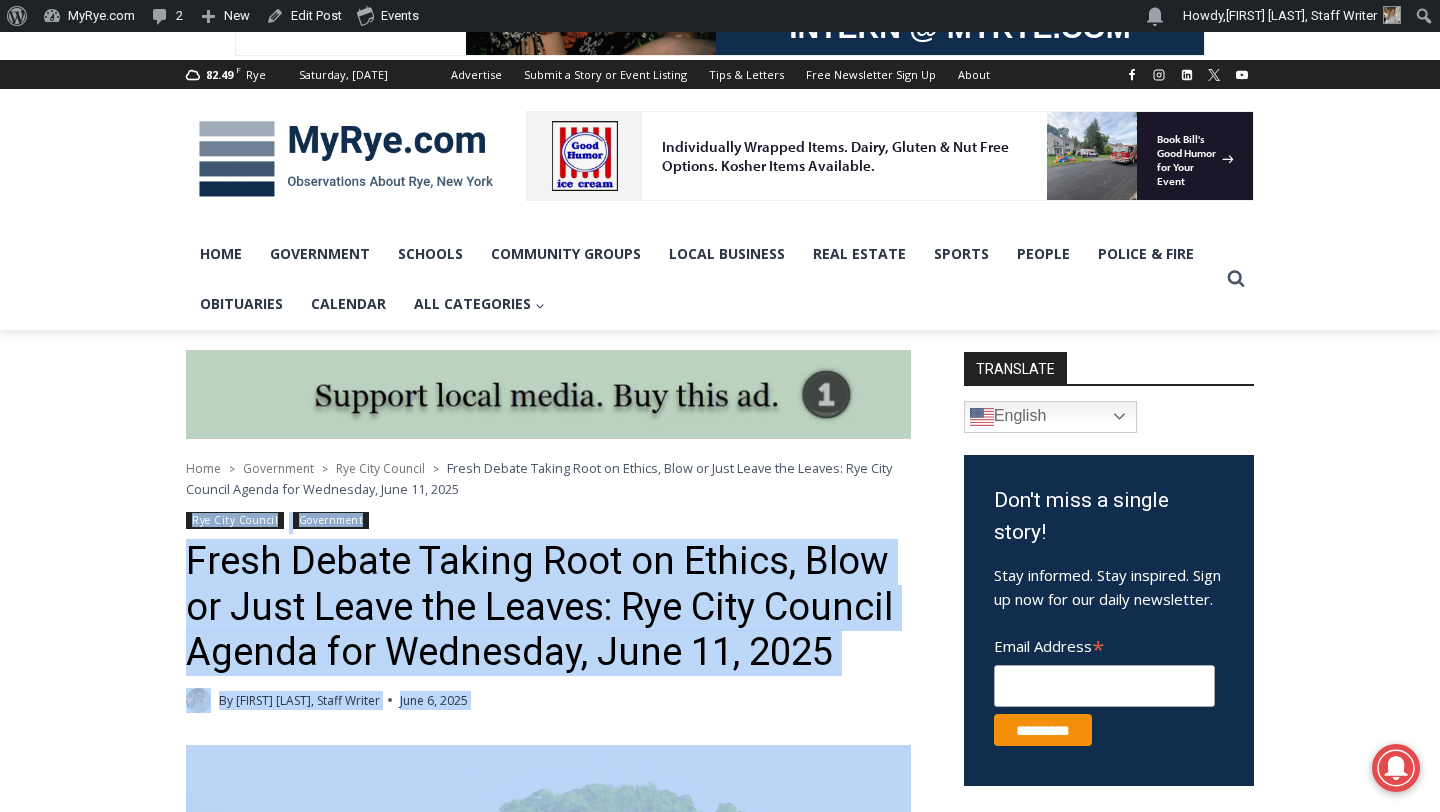 drag, startPoint x: 525, startPoint y: 702, endPoint x: 30, endPoint y: 519, distance: 527.74426 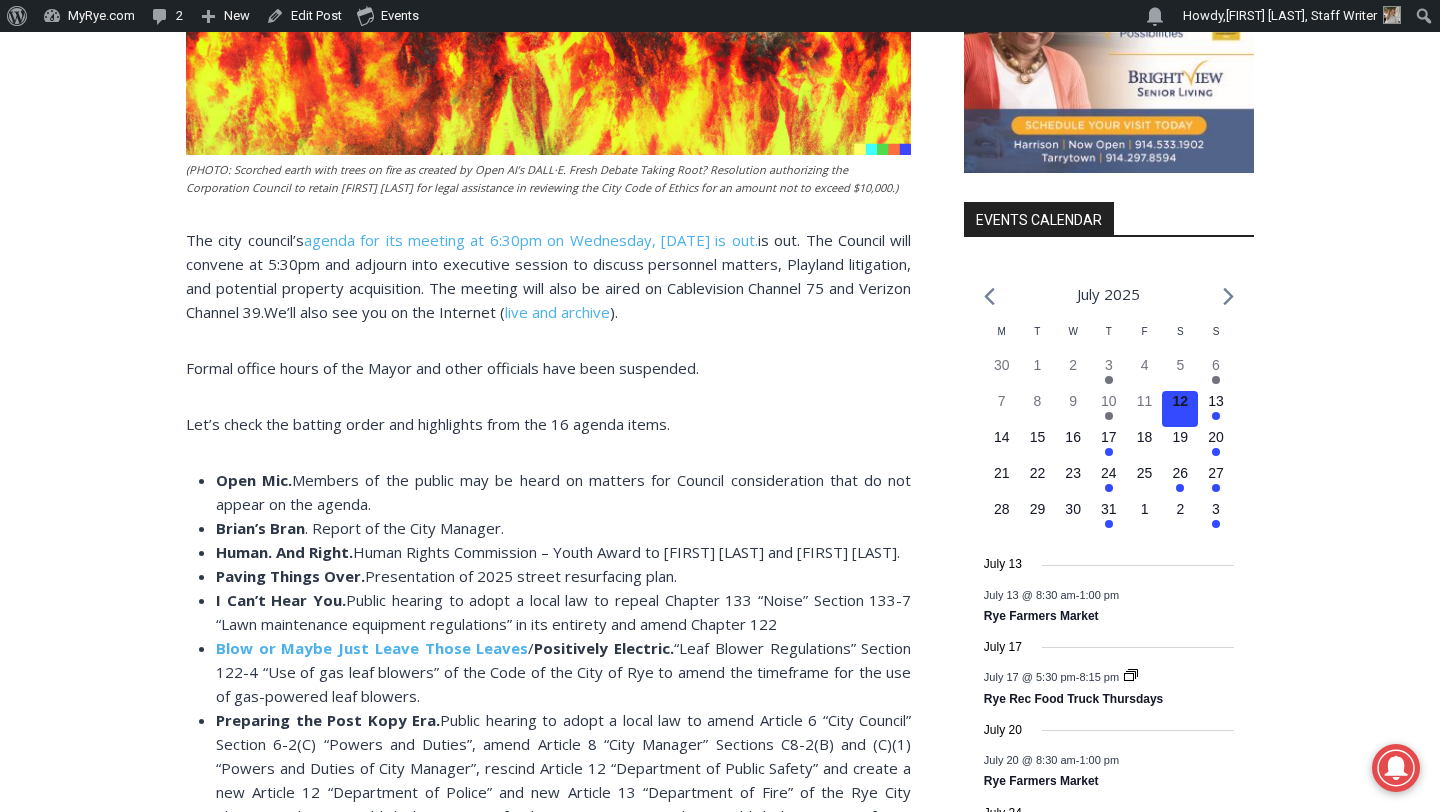 scroll, scrollTop: 1520, scrollLeft: 0, axis: vertical 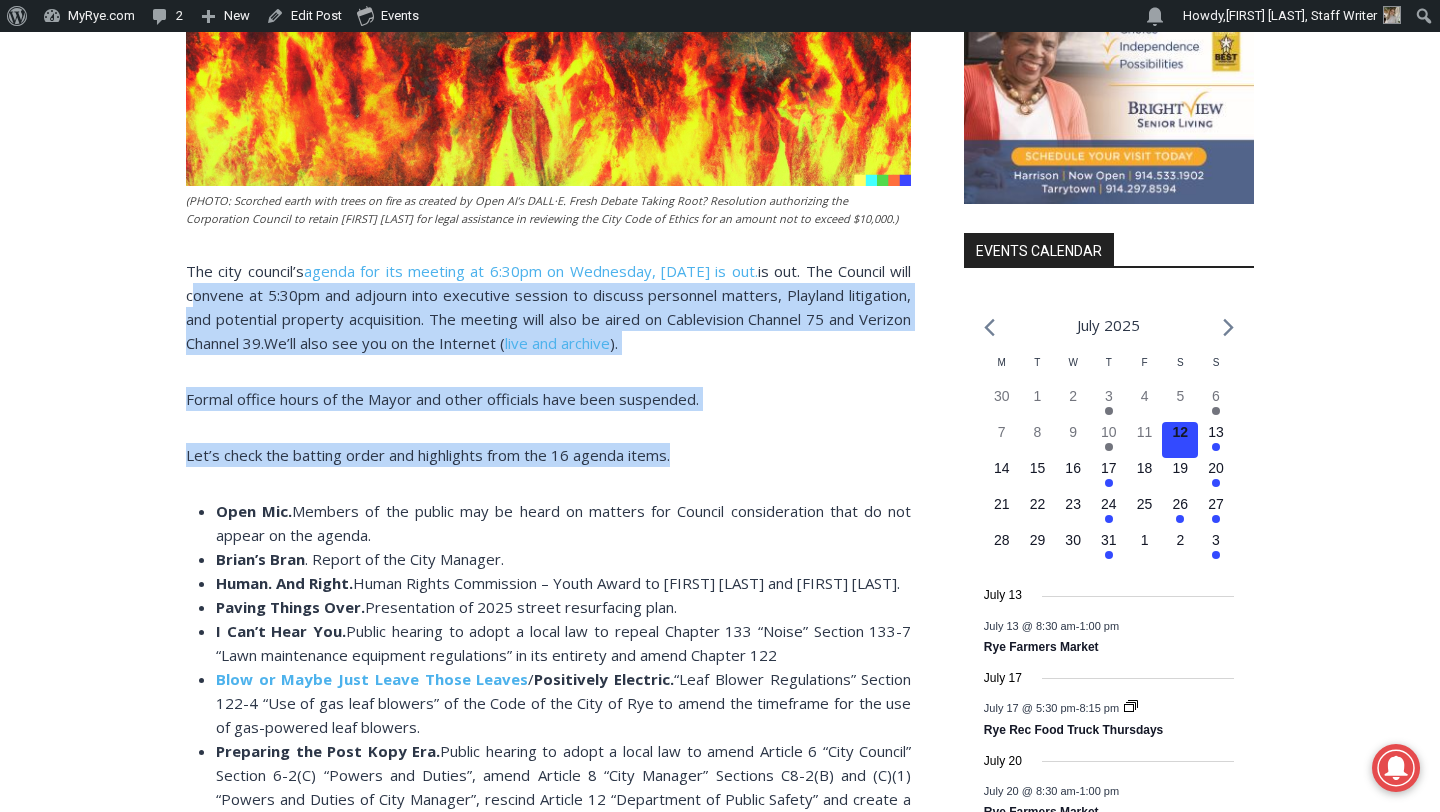 drag, startPoint x: 138, startPoint y: 285, endPoint x: 132, endPoint y: 492, distance: 207.08694 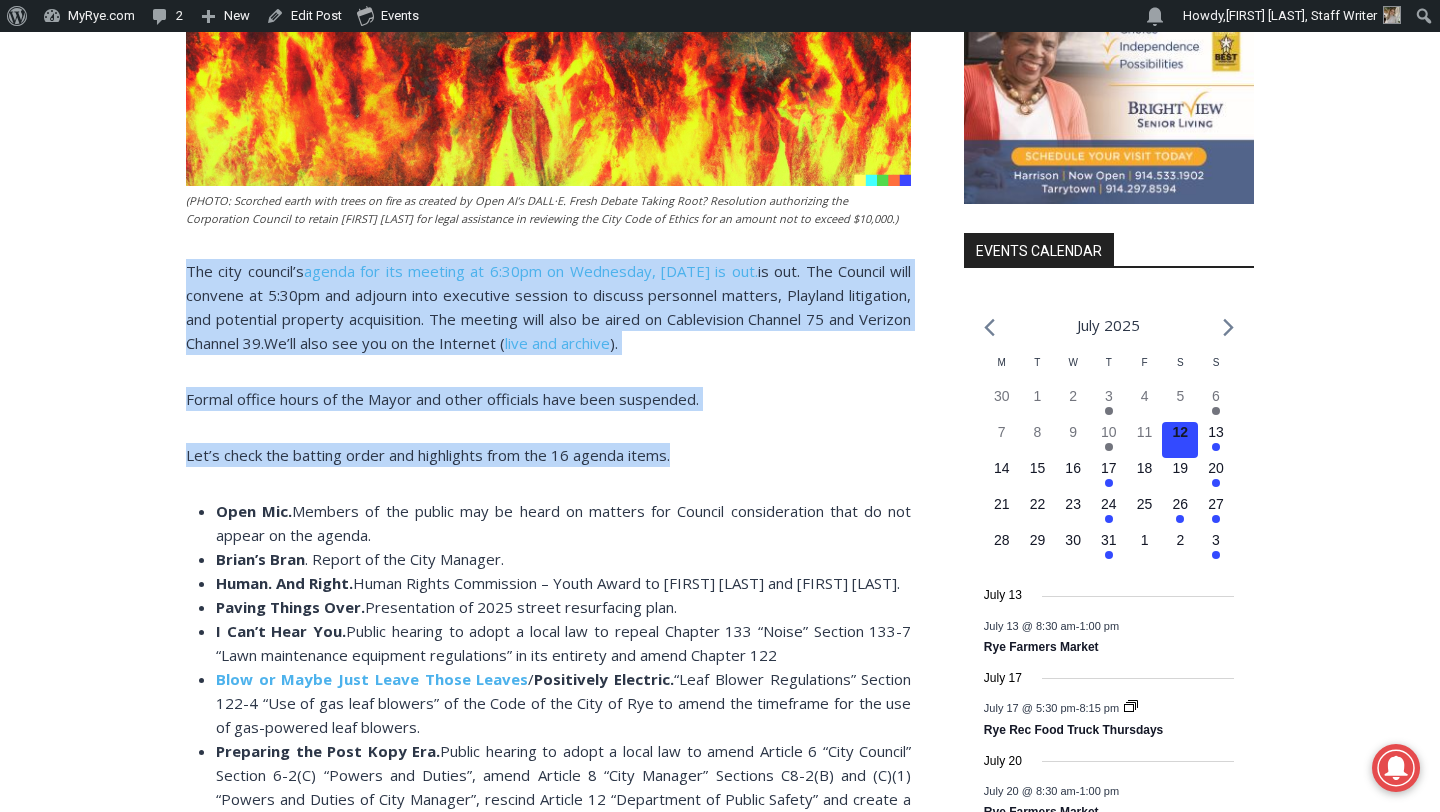 drag, startPoint x: 145, startPoint y: 272, endPoint x: 131, endPoint y: 512, distance: 240.40799 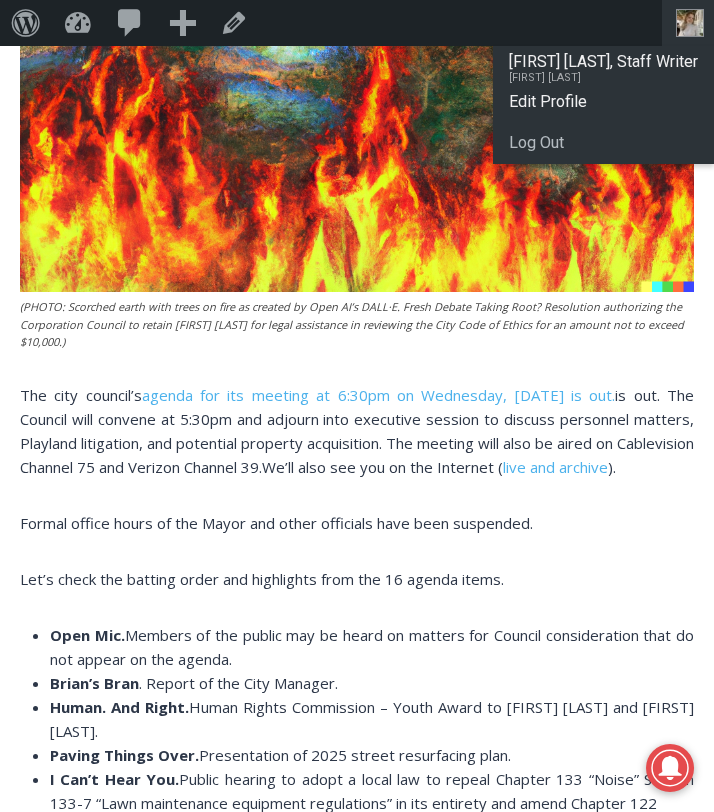 scroll, scrollTop: 1585, scrollLeft: 0, axis: vertical 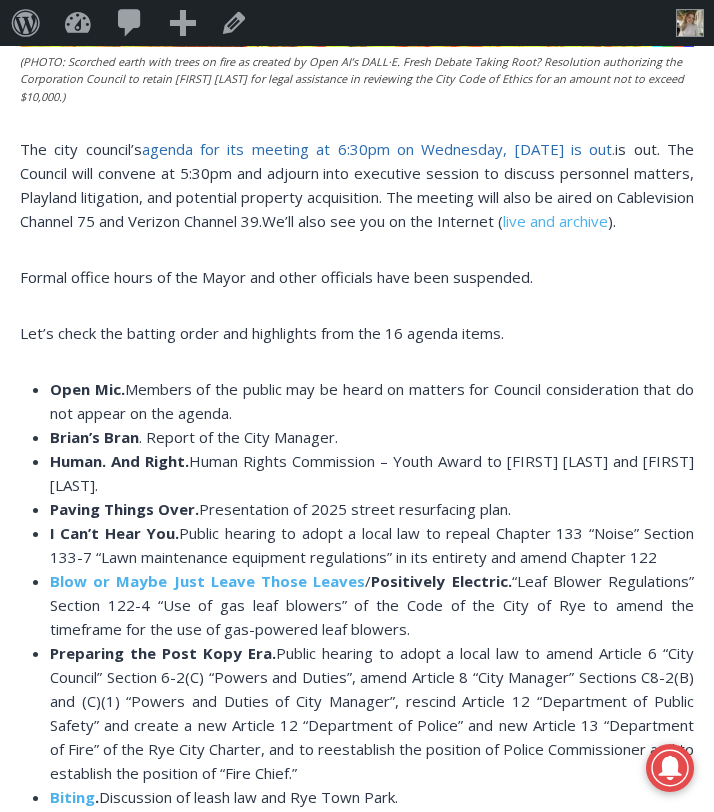 click on "agenda for its meeting at 6:30pm on Wednesday, June 11, 2025" at bounding box center [379, 149] 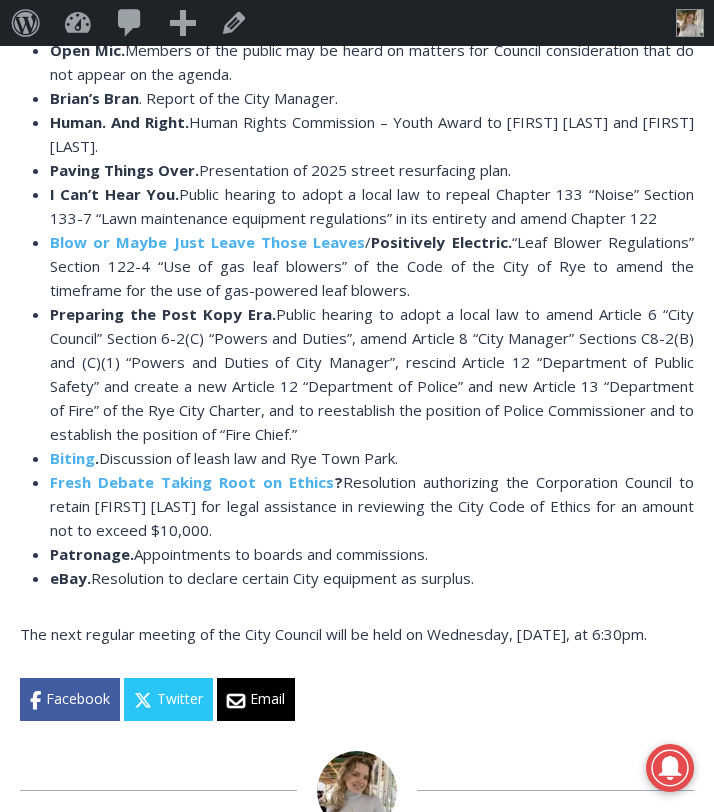 scroll, scrollTop: 1789, scrollLeft: 0, axis: vertical 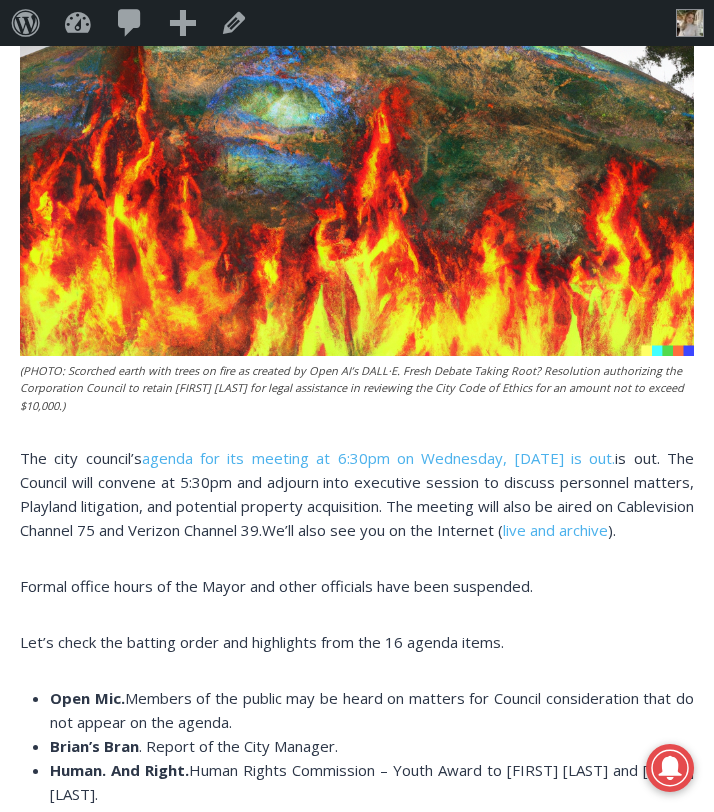 drag, startPoint x: 504, startPoint y: 535, endPoint x: 52, endPoint y: 711, distance: 485.0567 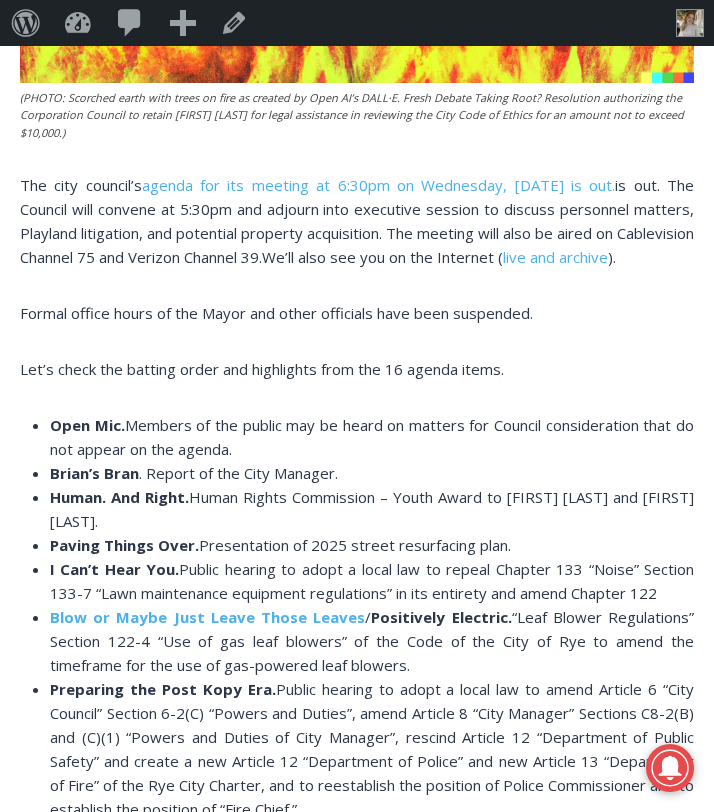 scroll, scrollTop: 1361, scrollLeft: 0, axis: vertical 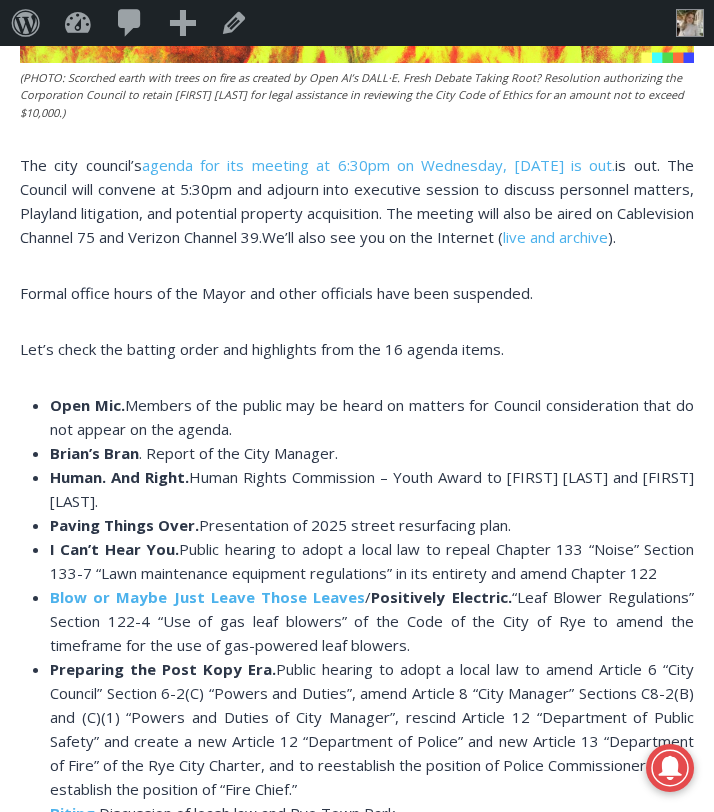 click on "Let’s check the batting order and highlights from the 16 agenda items." at bounding box center (262, 349) 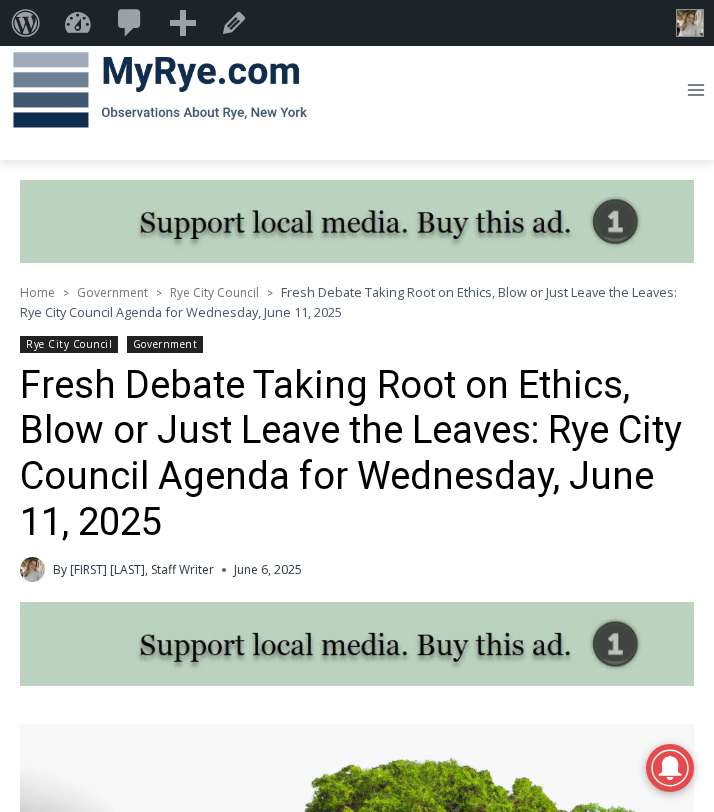 scroll, scrollTop: 0, scrollLeft: 0, axis: both 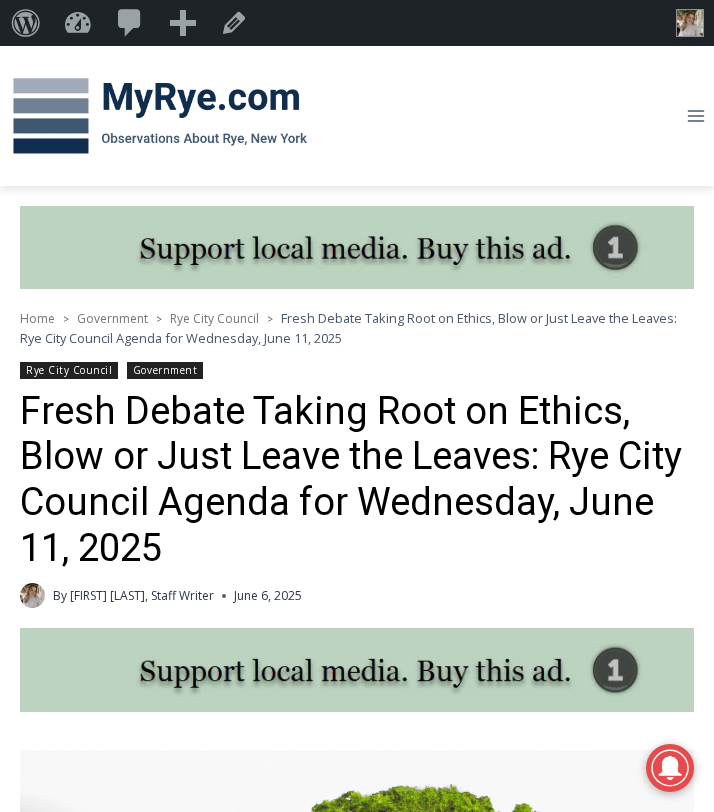 click on "Rye City Council" at bounding box center [69, 370] 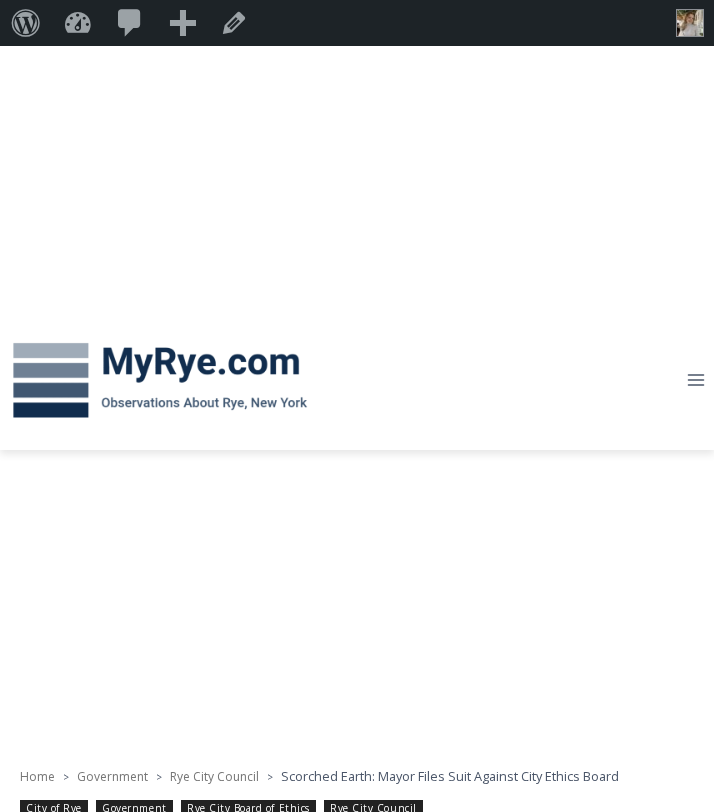 scroll, scrollTop: 0, scrollLeft: 0, axis: both 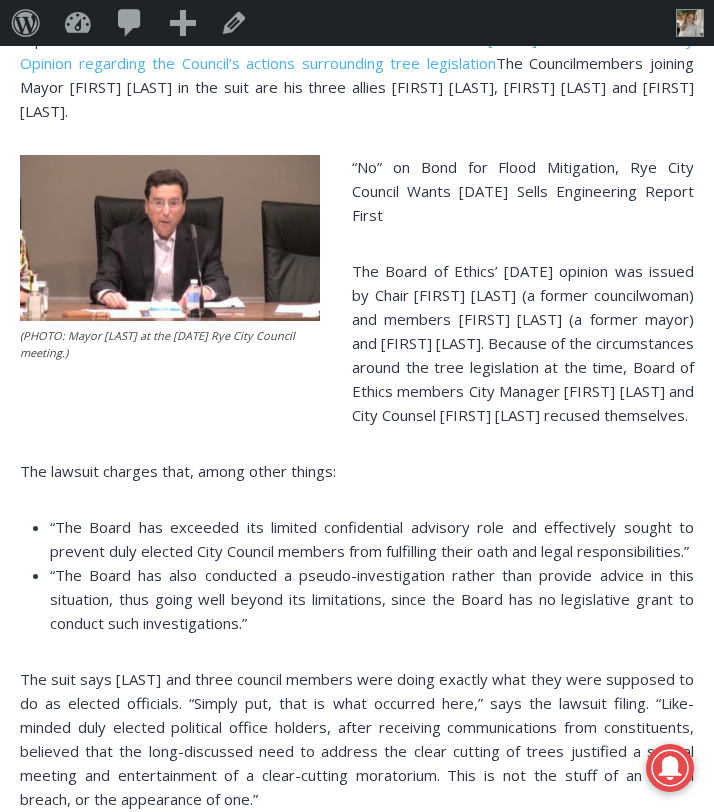click on "“We started visiting with lawyers with expertise in government ethics, problems, and universally got the response that this was on its face a screwed-up opinion,” said Cohn. “The critique we got back was that our board of ethics was fundamentally unmoored from its starting place in our city code and that there was a lot to be corrected.”" at bounding box center (523, 191) 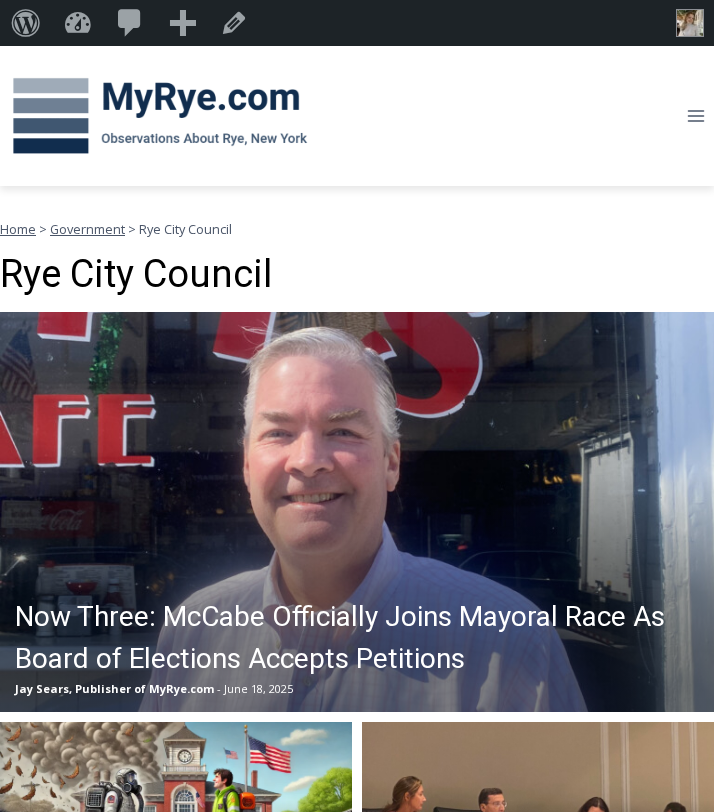scroll, scrollTop: 385, scrollLeft: 0, axis: vertical 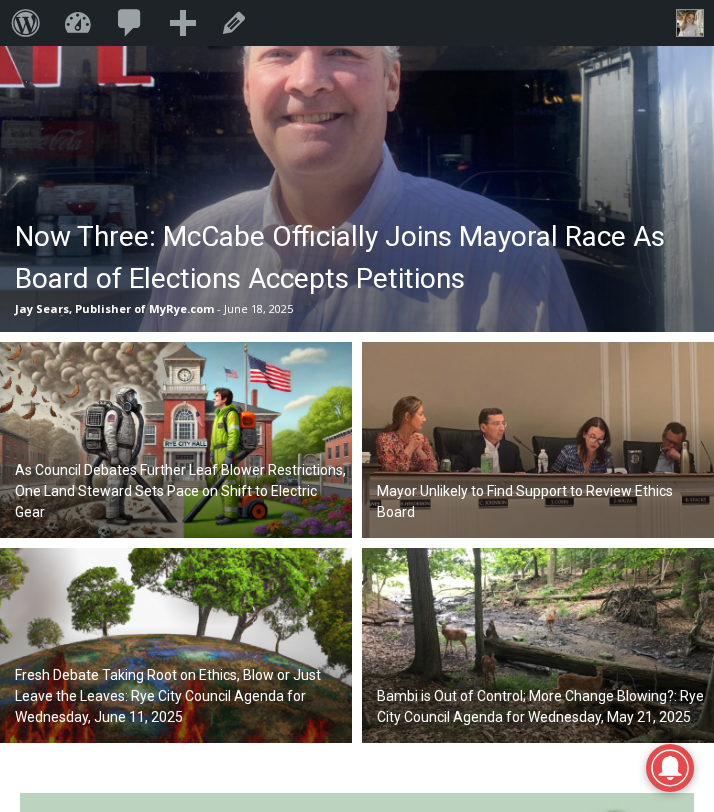 click on "Fresh Debate Taking Root on Ethics, Blow or Just Leave the Leaves: Rye City Council Agenda for Wednesday, June 11, 2025" at bounding box center (181, 696) 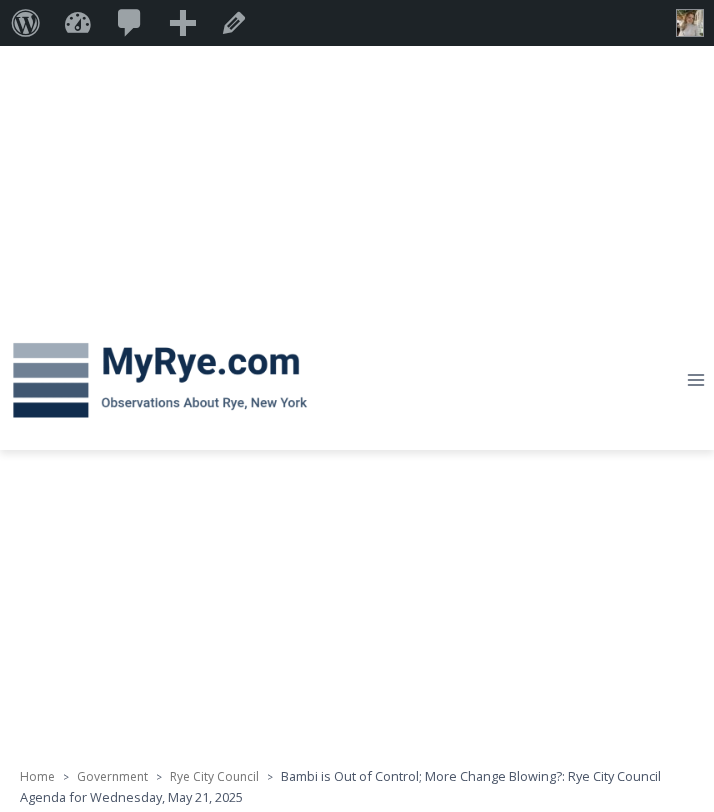 scroll, scrollTop: 0, scrollLeft: 0, axis: both 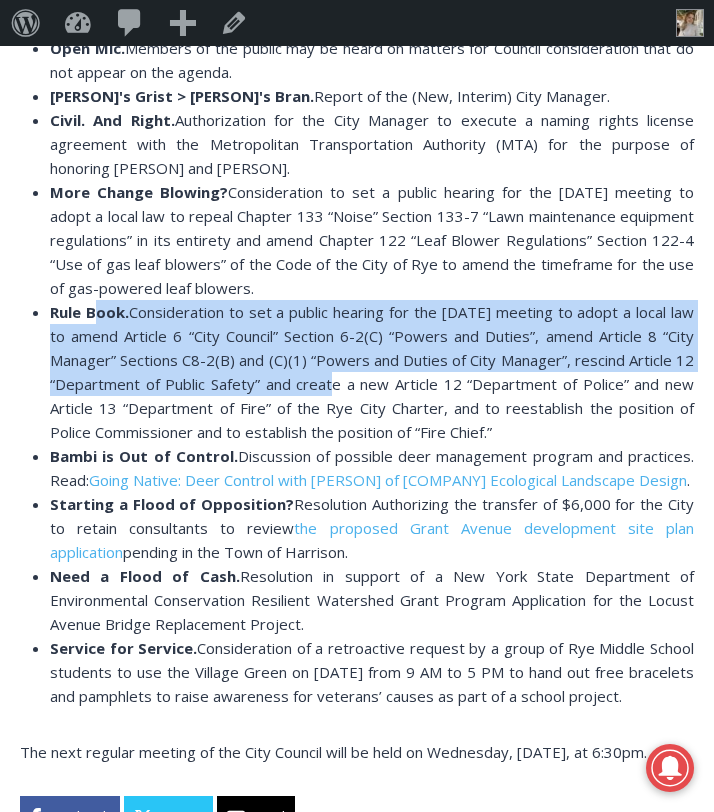 drag, startPoint x: 100, startPoint y: 322, endPoint x: 344, endPoint y: 376, distance: 249.90398 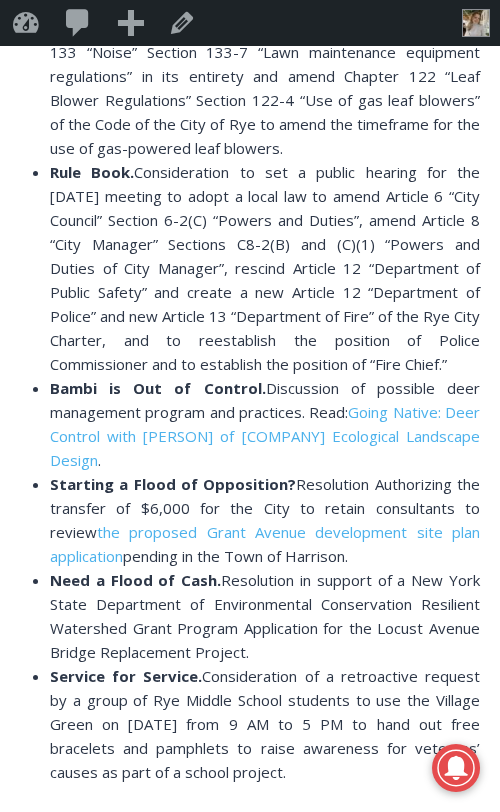 scroll, scrollTop: 2227, scrollLeft: 0, axis: vertical 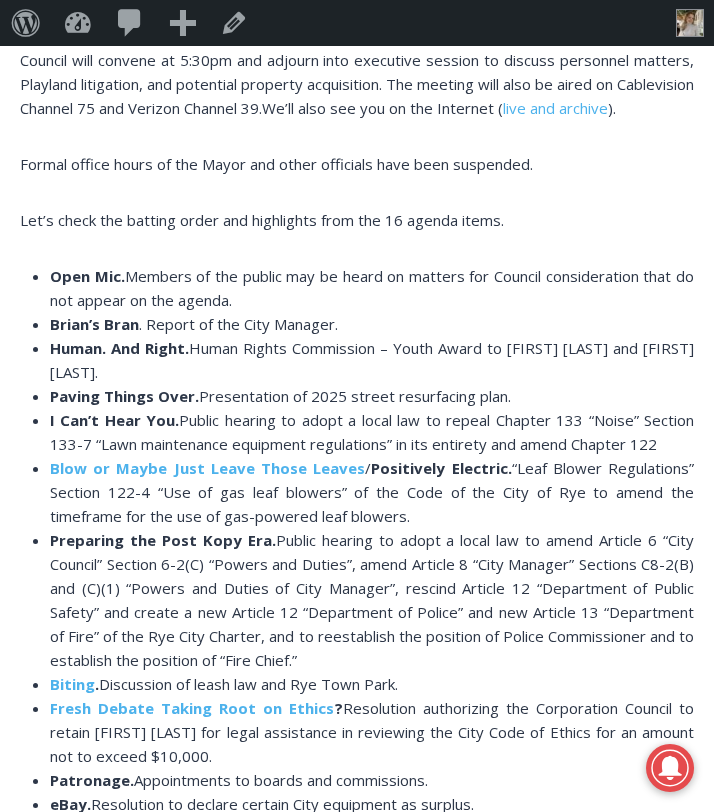 click on "Public hearing to adopt a local law to repeal Chapter 133 “Noise” Section 133-7 “Lawn maintenance equipment regulations” in its entirety and amend Chapter 122" at bounding box center [372, 432] 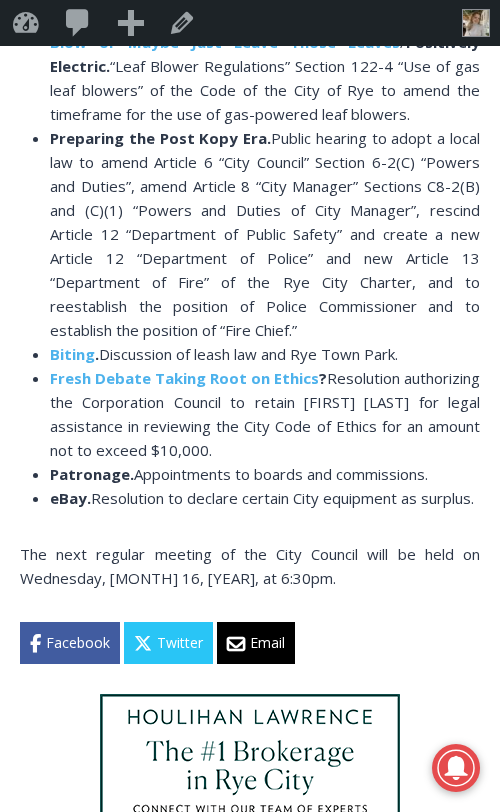 scroll, scrollTop: 2499, scrollLeft: 0, axis: vertical 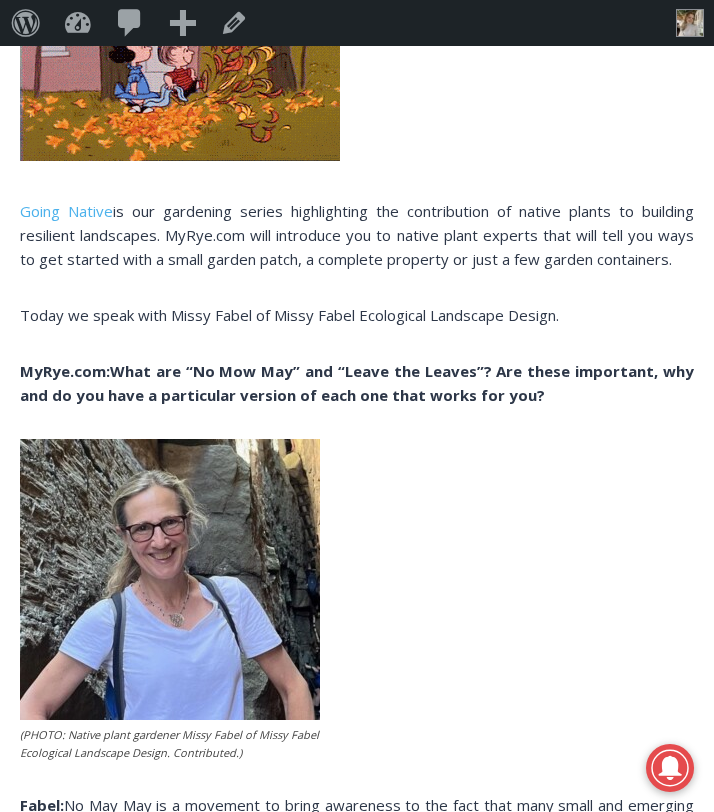 click on "Going Native  is our gardening series highlighting the contribution of native plants to building resilient landscapes. MyRye.com will introduce you to native plant experts that will tell you ways to get started with a small garden patch, a complete property or just a few garden containers.
Today we speak with Missy Fabel of Missy Fabel Ecological Landscape Design.
MyRye.com:  What are “No Mow May” and “Leave the Leaves”? Are these important, why and do you have a particular version of each one that works for you?
(PHOTO: Native plant gardener Missy Fabel of Missy Fabel Ecological Landscape Design. Contributed.)
Fabel:  No May May is a movement to bring awareness to the fact that many small and emerging insects need cover of longer grass in the early spring. It can be aesthetically challenging, however, to let your grass grow so long.
Also read:  Going Native: Missy Fabel Ecological Landscape Design’s Missy Fabel  and our  Going Native series ." at bounding box center (357, 625) 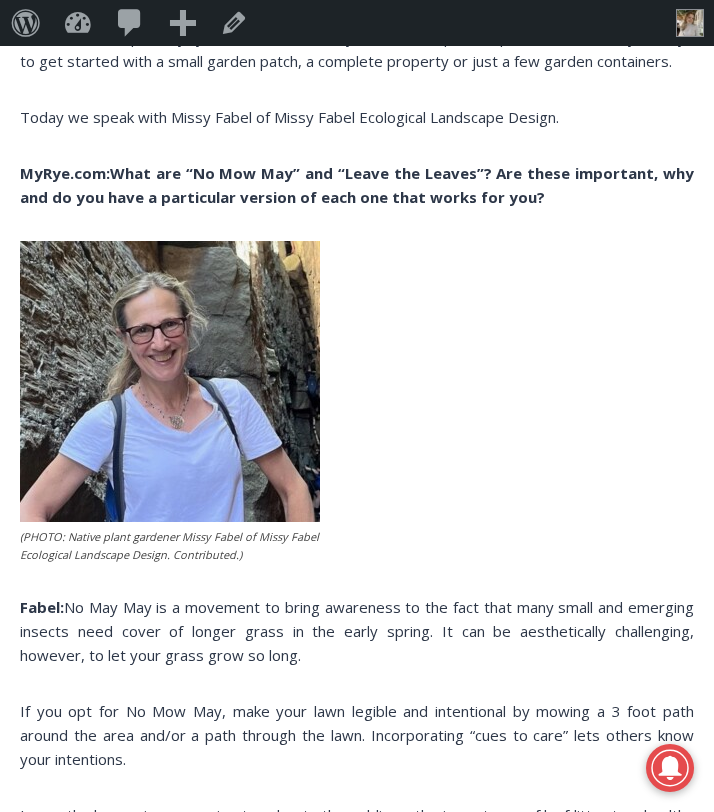scroll, scrollTop: 1719, scrollLeft: 0, axis: vertical 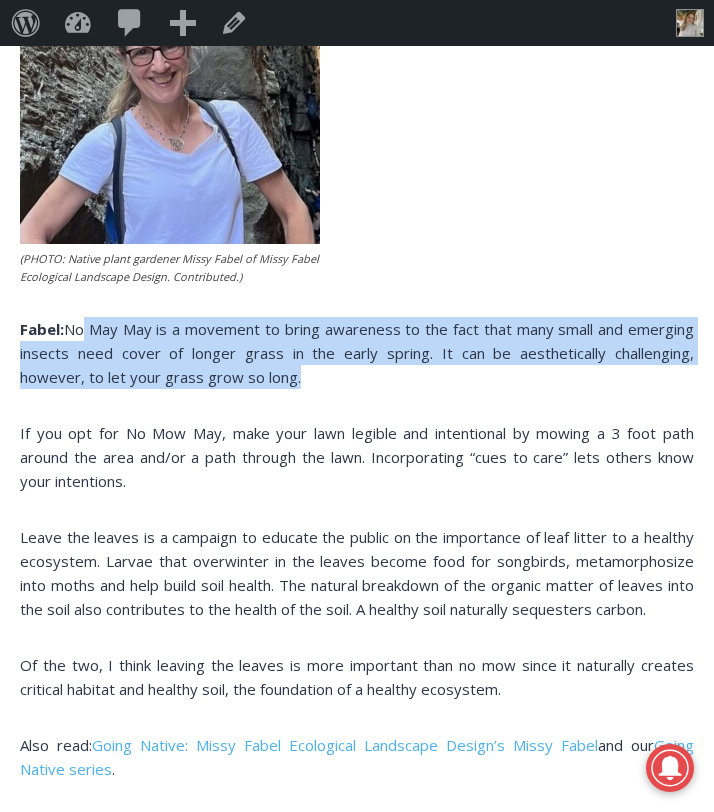 drag, startPoint x: 83, startPoint y: 327, endPoint x: 373, endPoint y: 412, distance: 302.20026 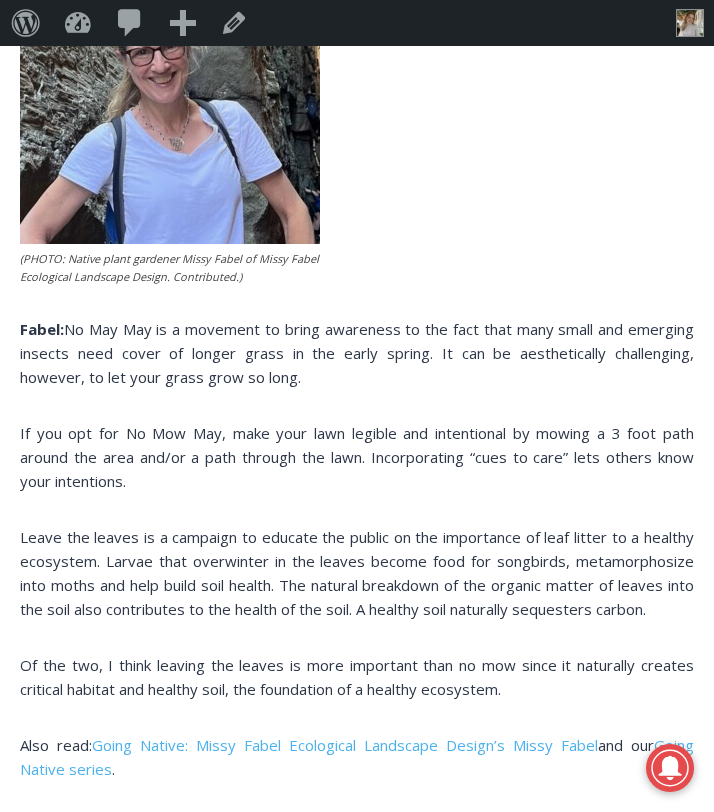 click on "No May May is a movement to bring awareness to the fact that many small and emerging insects need cover of longer grass in the early spring. It can be aesthetically challenging, however, to let your grass grow so long." at bounding box center (357, 353) 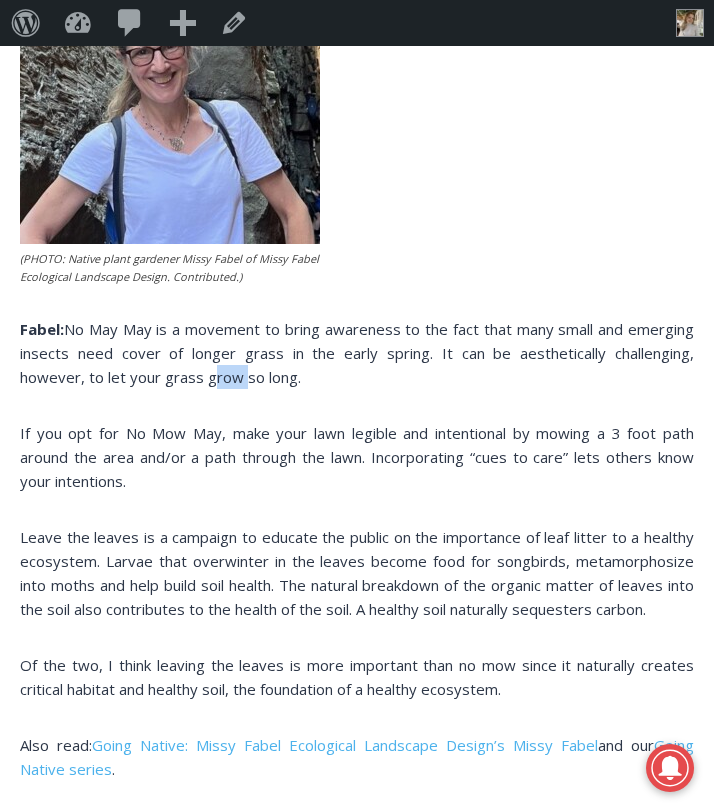 click on "No May May is a movement to bring awareness to the fact that many small and emerging insects need cover of longer grass in the early spring. It can be aesthetically challenging, however, to let your grass grow so long." at bounding box center [357, 353] 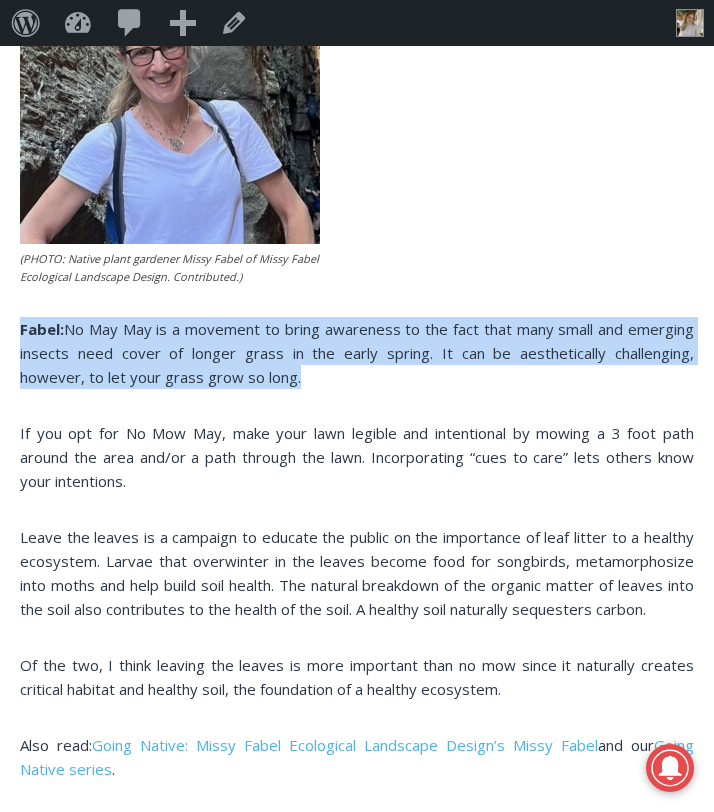 click on "No May May is a movement to bring awareness to the fact that many small and emerging insects need cover of longer grass in the early spring. It can be aesthetically challenging, however, to let your grass grow so long." at bounding box center [357, 353] 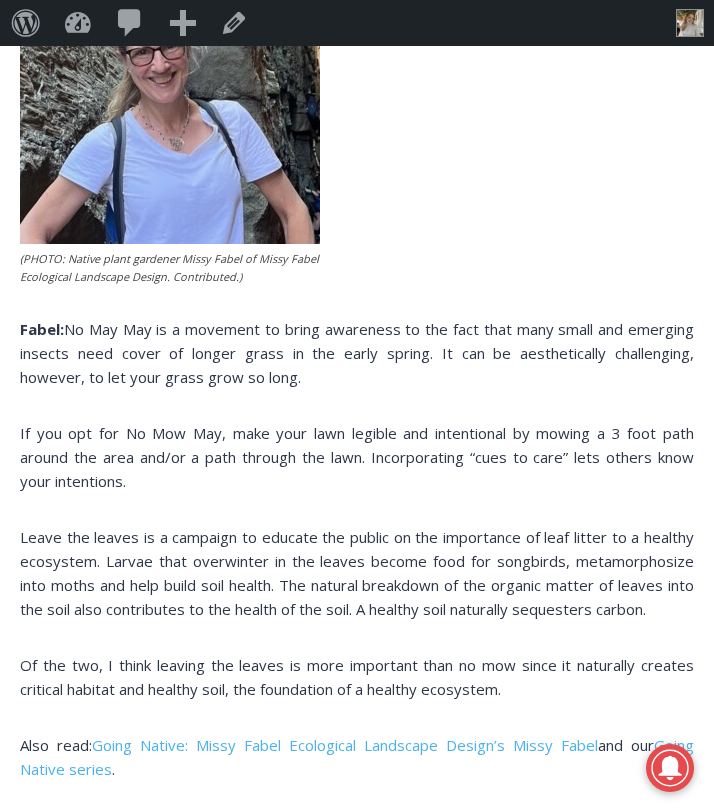 click on "No May May is a movement to bring awareness to the fact that many small and emerging insects need cover of longer grass in the early spring. It can be aesthetically challenging, however, to let your grass grow so long." at bounding box center (357, 353) 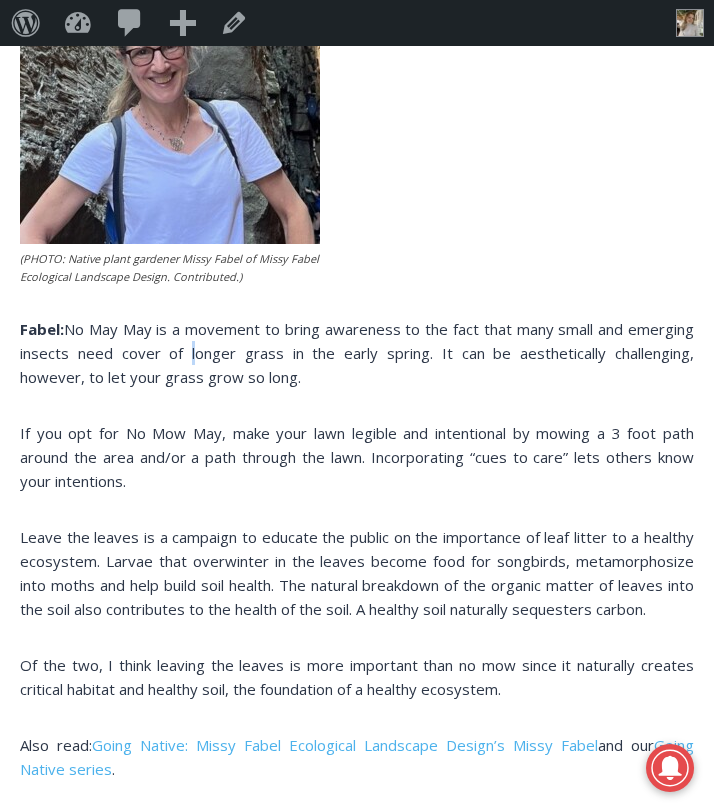 click on "No May May is a movement to bring awareness to the fact that many small and emerging insects need cover of longer grass in the early spring. It can be aesthetically challenging, however, to let your grass grow so long." at bounding box center [357, 353] 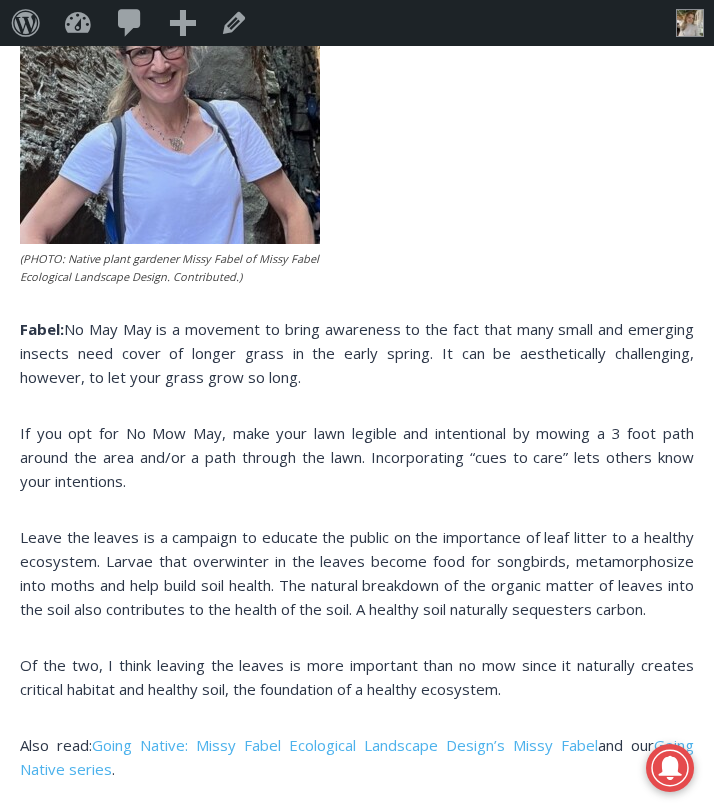 click on "No May May is a movement to bring awareness to the fact that many small and emerging insects need cover of longer grass in the early spring. It can be aesthetically challenging, however, to let your grass grow so long." at bounding box center (357, 353) 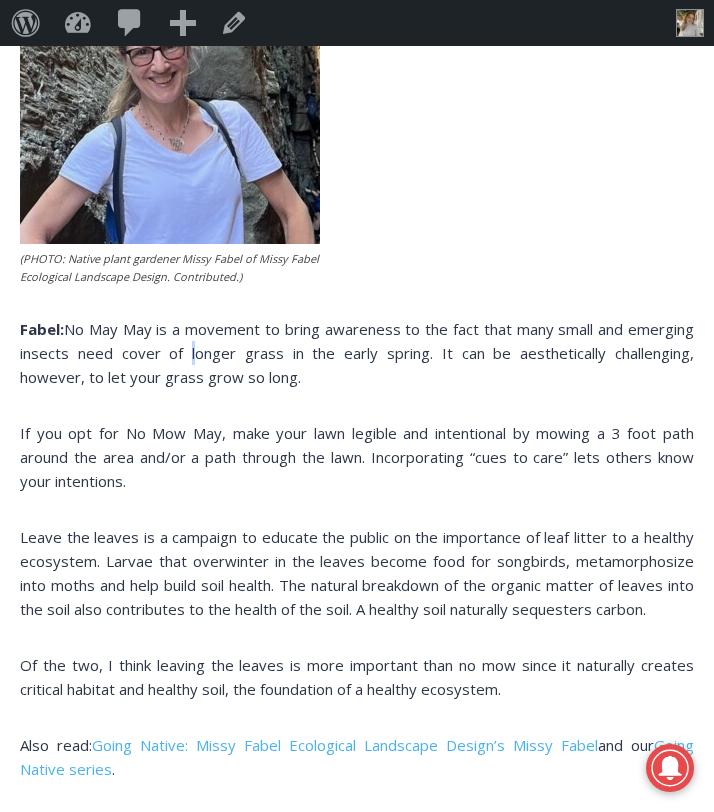 click on "No May May is a movement to bring awareness to the fact that many small and emerging insects need cover of longer grass in the early spring. It can be aesthetically challenging, however, to let your grass grow so long." at bounding box center [357, 353] 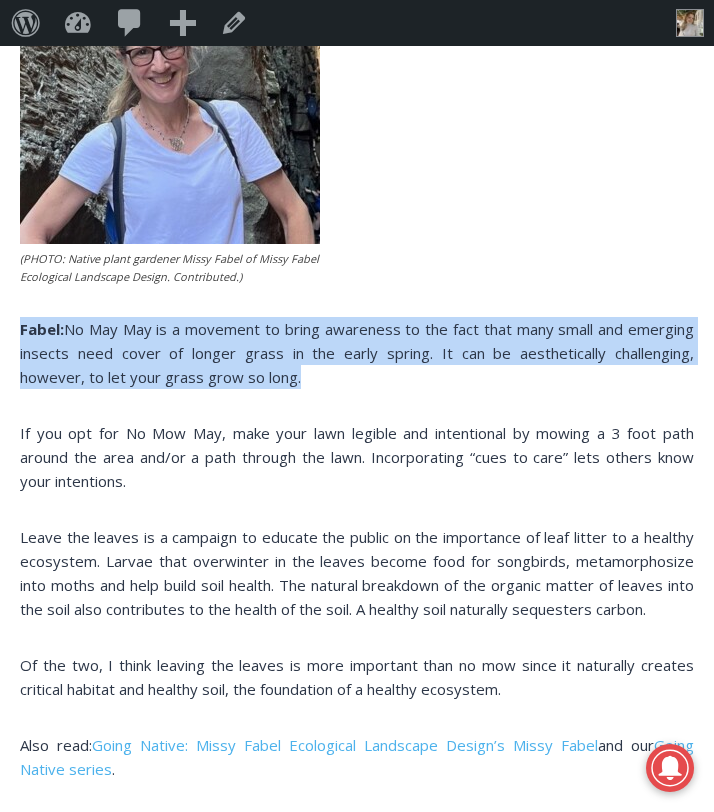 click on "No May May is a movement to bring awareness to the fact that many small and emerging insects need cover of longer grass in the early spring. It can be aesthetically challenging, however, to let your grass grow so long." at bounding box center (357, 353) 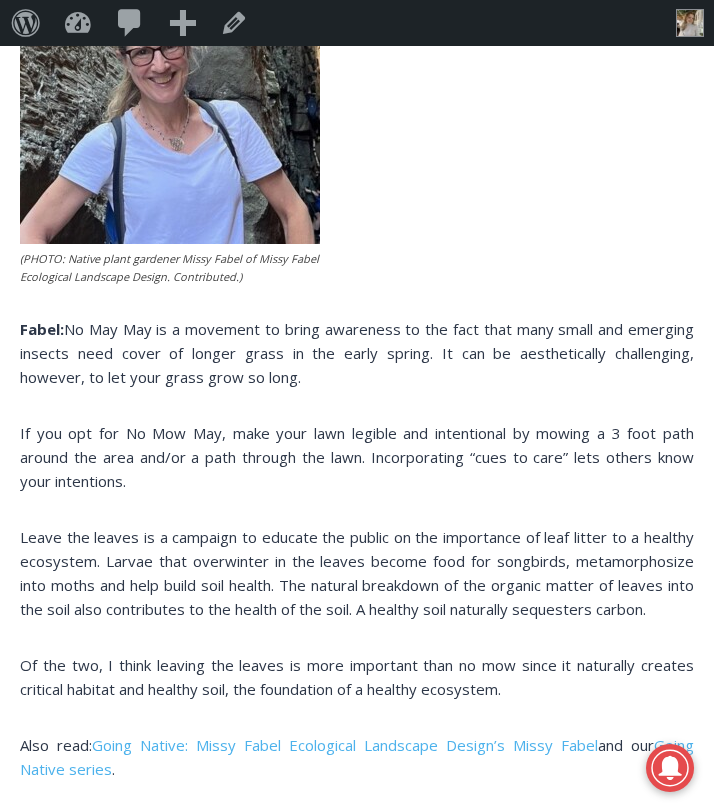 click on "No May May is a movement to bring awareness to the fact that many small and emerging insects need cover of longer grass in the early spring. It can be aesthetically challenging, however, to let your grass grow so long." at bounding box center (357, 353) 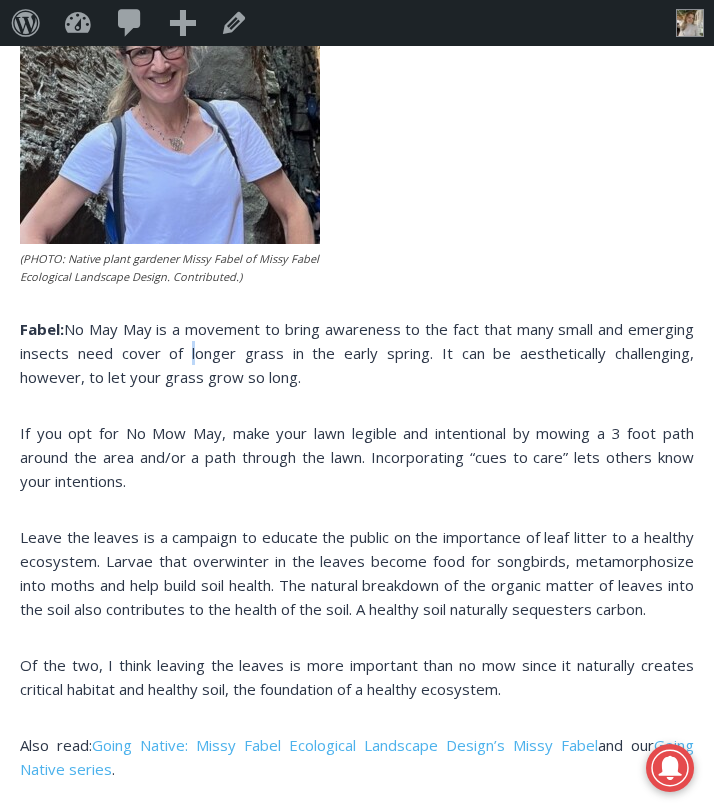 click on "No May May is a movement to bring awareness to the fact that many small and emerging insects need cover of longer grass in the early spring. It can be aesthetically challenging, however, to let your grass grow so long." at bounding box center (357, 353) 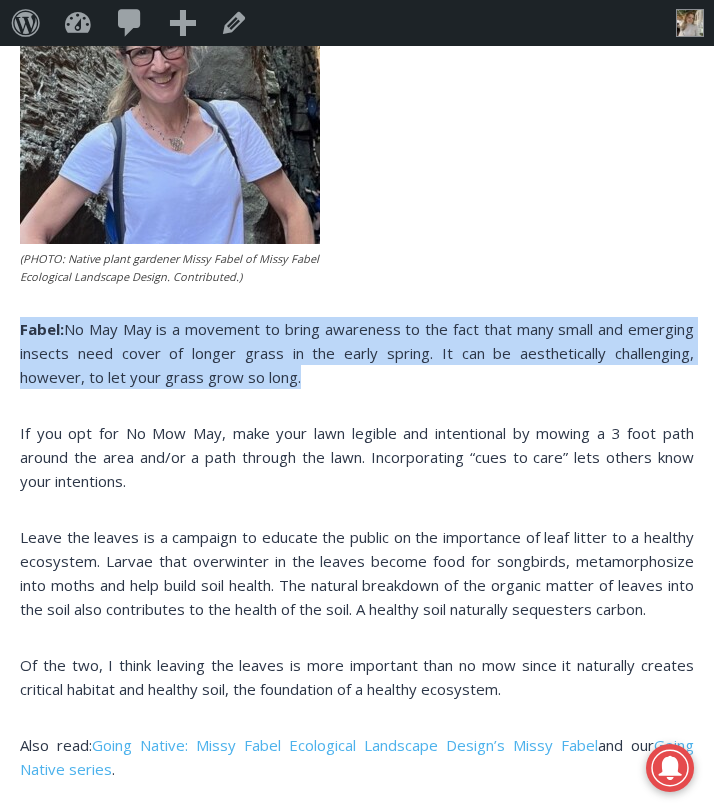click on "No May May is a movement to bring awareness to the fact that many small and emerging insects need cover of longer grass in the early spring. It can be aesthetically challenging, however, to let your grass grow so long." at bounding box center [357, 353] 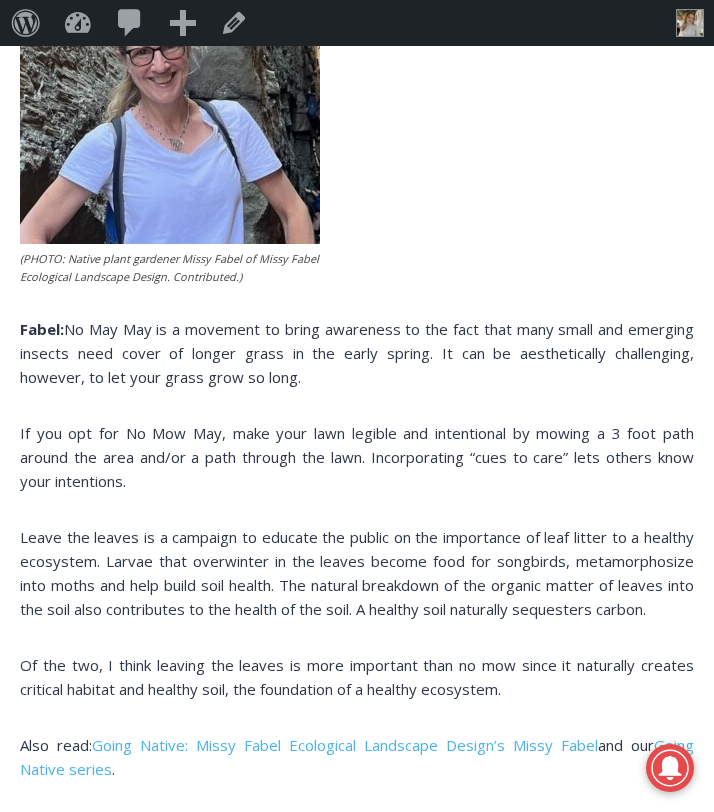 click on "If you opt for No Mow May, make your lawn legible and intentional by mowing a 3 foot path around the area and/or a path through the lawn. Incorporating “cues to care” lets others know your intentions." at bounding box center [357, 457] 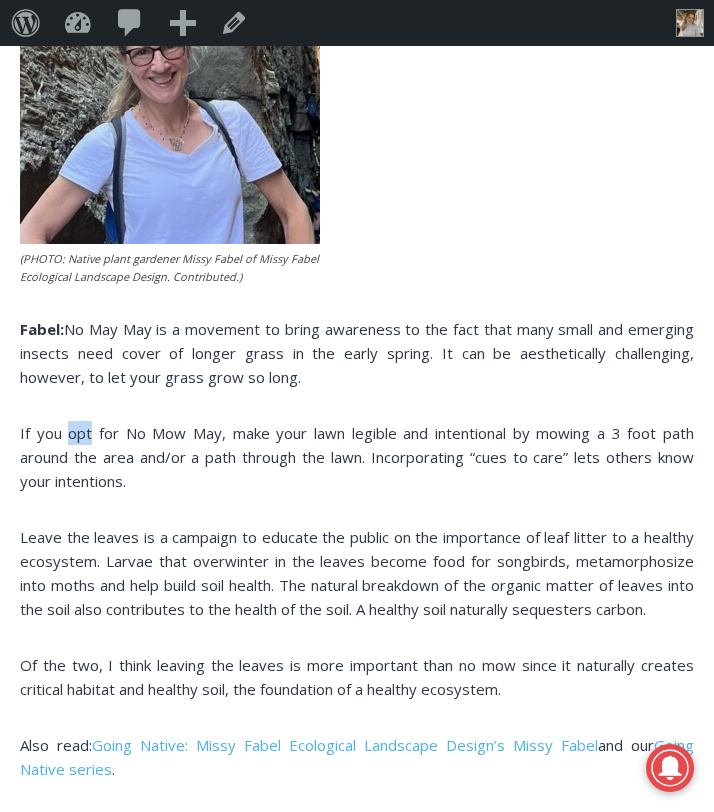 click on "If you opt for No Mow May, make your lawn legible and intentional by mowing a 3 foot path around the area and/or a path through the lawn. Incorporating “cues to care” lets others know your intentions." at bounding box center [357, 457] 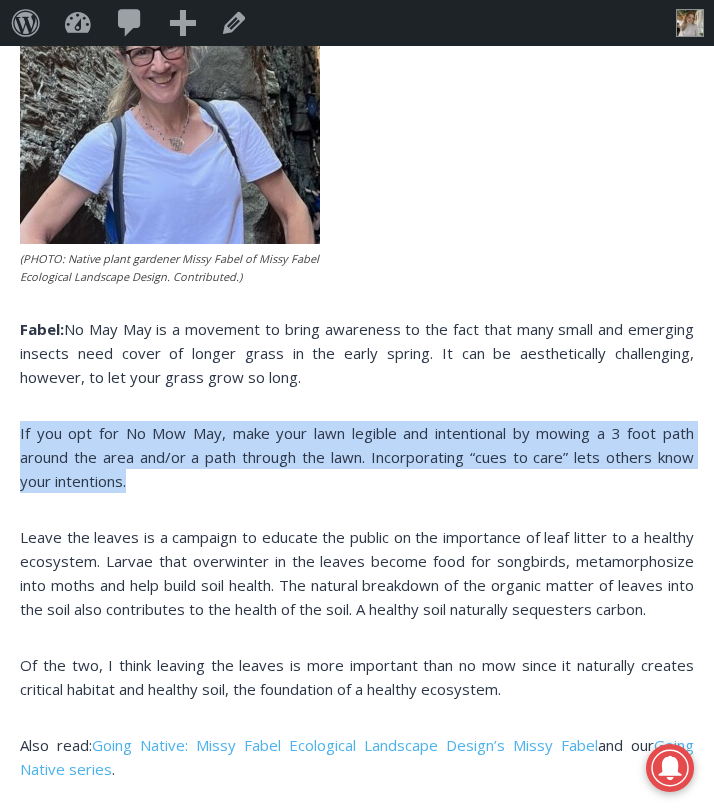 click on "If you opt for No Mow May, make your lawn legible and intentional by mowing a 3 foot path around the area and/or a path through the lawn. Incorporating “cues to care” lets others know your intentions." at bounding box center (357, 457) 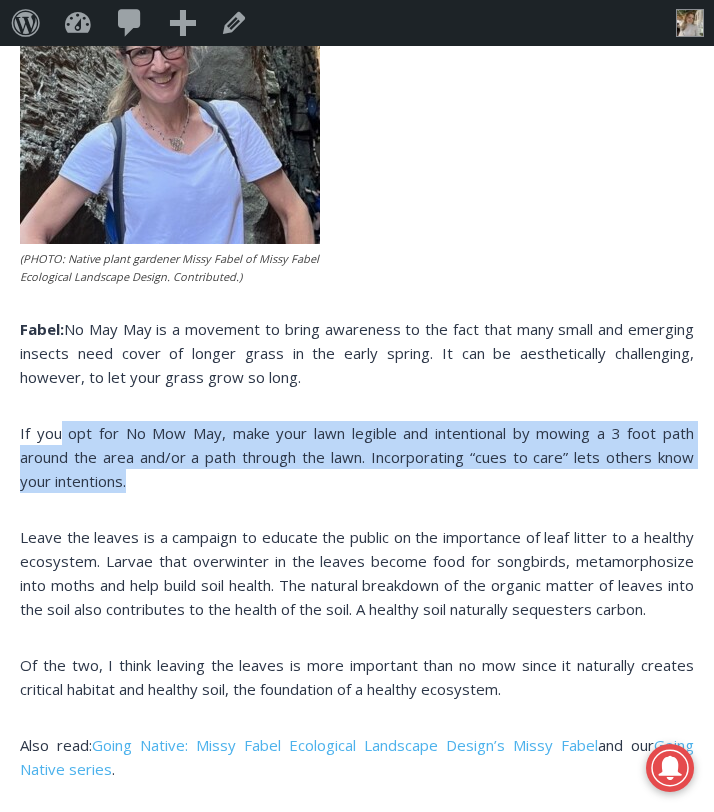 drag, startPoint x: 60, startPoint y: 442, endPoint x: 194, endPoint y: 495, distance: 144.10066 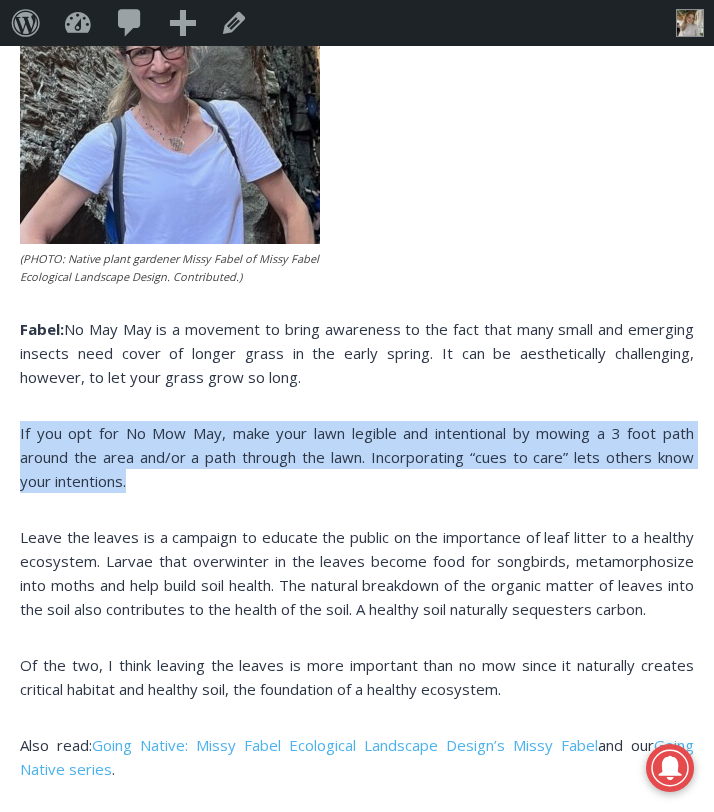 drag, startPoint x: 194, startPoint y: 495, endPoint x: 94, endPoint y: 413, distance: 129.3213 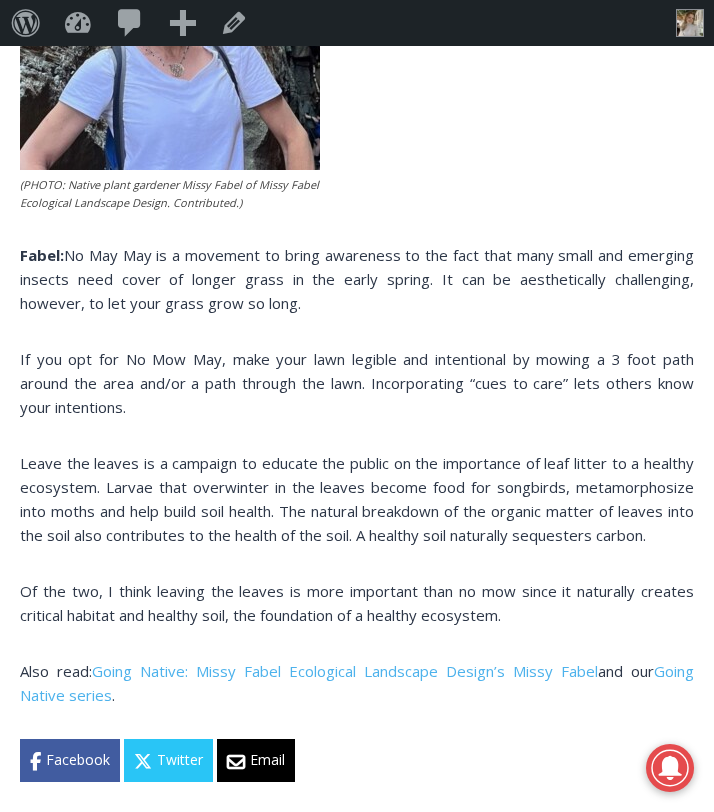 scroll, scrollTop: 1805, scrollLeft: 0, axis: vertical 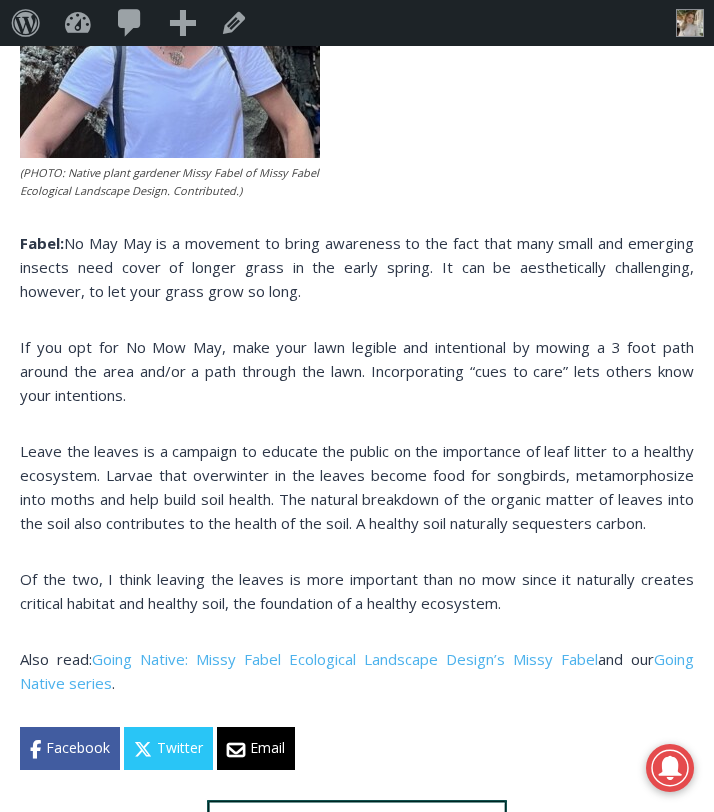 click on "Leave the leaves is a campaign to educate the public on the importance of leaf litter to a healthy ecosystem. Larvae that overwinter in the leaves become food for songbirds, metamorphosize into moths and help build soil health. The natural breakdown of the organic matter of leaves into the soil also contributes to the health of the soil. A healthy soil naturally sequesters carbon." at bounding box center [357, 487] 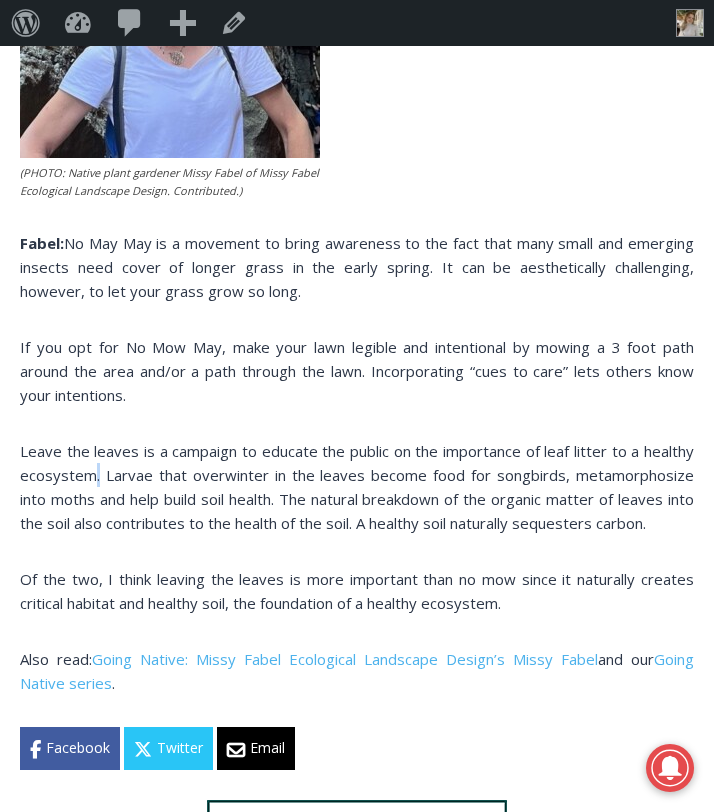 click on "Leave the leaves is a campaign to educate the public on the importance of leaf litter to a healthy ecosystem. Larvae that overwinter in the leaves become food for songbirds, metamorphosize into moths and help build soil health. The natural breakdown of the organic matter of leaves into the soil also contributes to the health of the soil. A healthy soil naturally sequesters carbon." at bounding box center [357, 487] 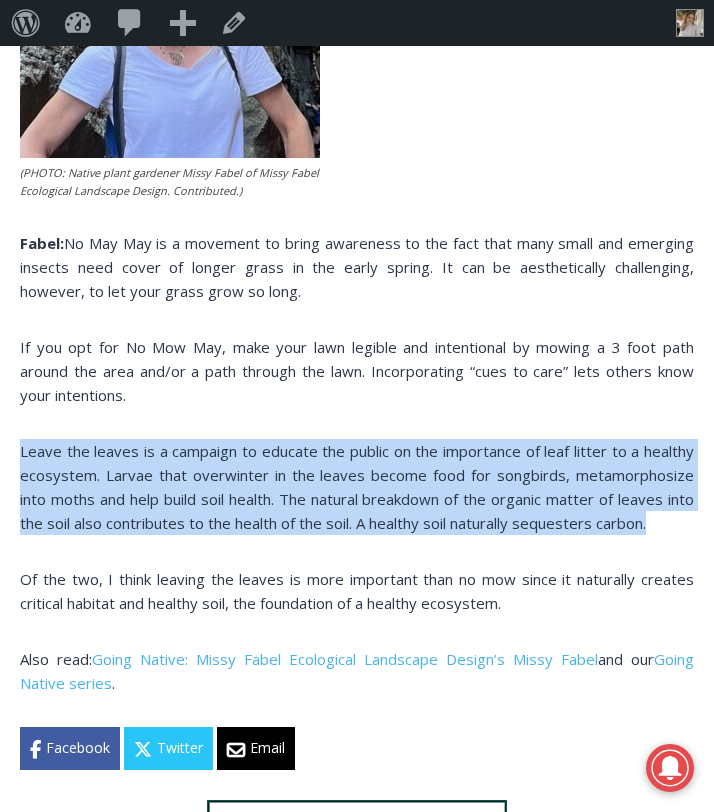 click on "Leave the leaves is a campaign to educate the public on the importance of leaf litter to a healthy ecosystem. Larvae that overwinter in the leaves become food for songbirds, metamorphosize into moths and help build soil health. The natural breakdown of the organic matter of leaves into the soil also contributes to the health of the soil. A healthy soil naturally sequesters carbon." at bounding box center (357, 487) 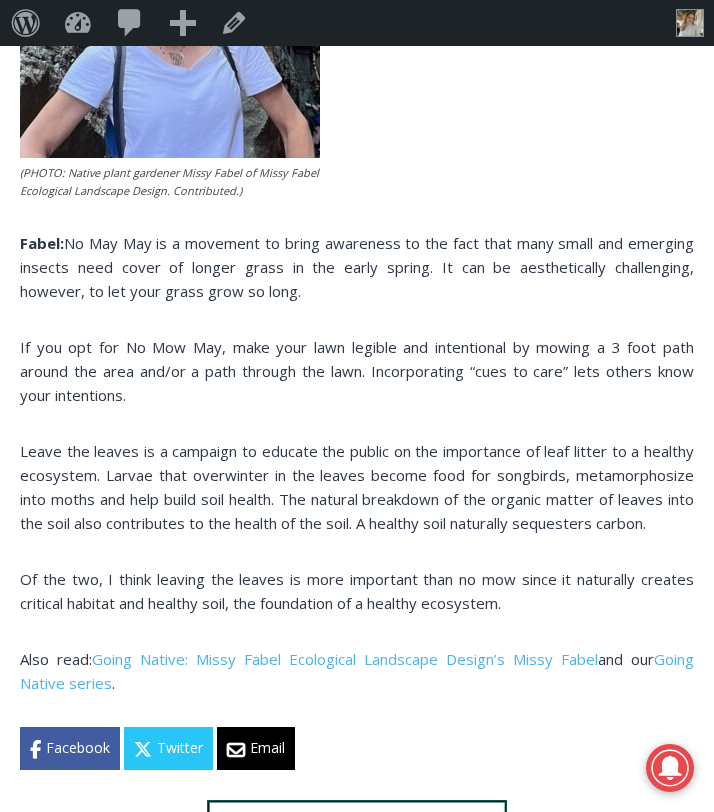 click on "Leave the leaves is a campaign to educate the public on the importance of leaf litter to a healthy ecosystem. Larvae that overwinter in the leaves become food for songbirds, metamorphosize into moths and help build soil health. The natural breakdown of the organic matter of leaves into the soil also contributes to the health of the soil. A healthy soil naturally sequesters carbon." at bounding box center (357, 487) 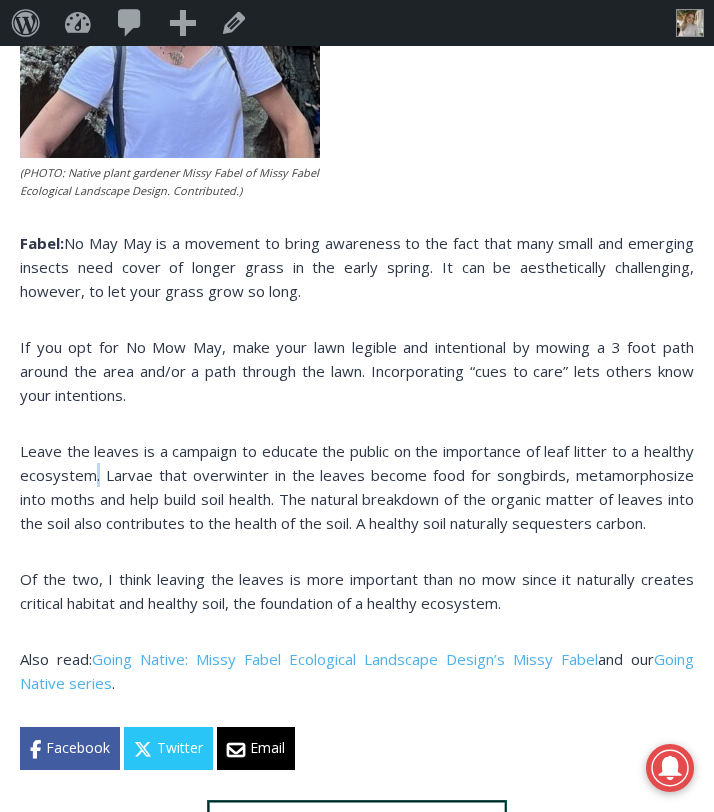 click on "Leave the leaves is a campaign to educate the public on the importance of leaf litter to a healthy ecosystem. Larvae that overwinter in the leaves become food for songbirds, metamorphosize into moths and help build soil health. The natural breakdown of the organic matter of leaves into the soil also contributes to the health of the soil. A healthy soil naturally sequesters carbon." at bounding box center (357, 487) 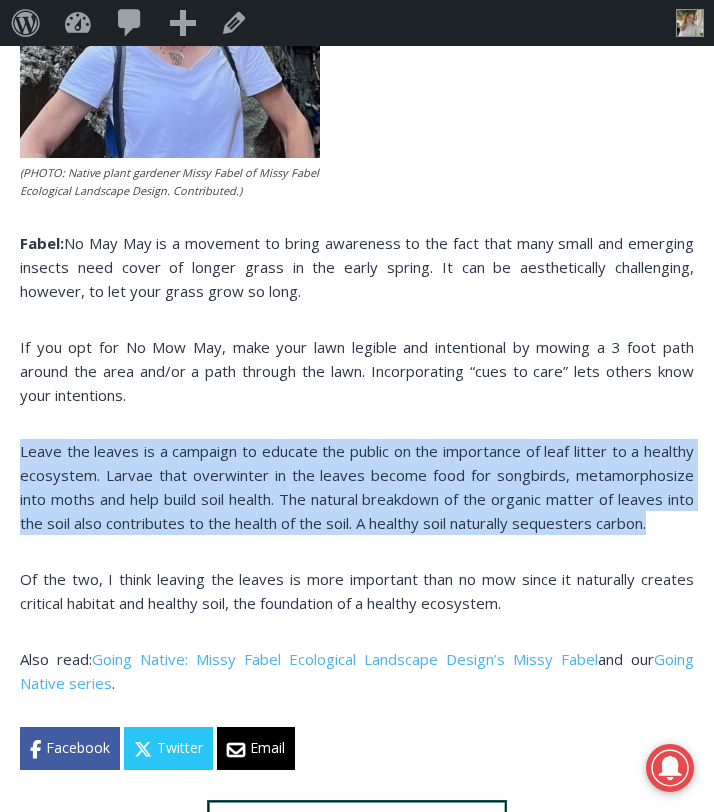 click on "Leave the leaves is a campaign to educate the public on the importance of leaf litter to a healthy ecosystem. Larvae that overwinter in the leaves become food for songbirds, metamorphosize into moths and help build soil health. The natural breakdown of the organic matter of leaves into the soil also contributes to the health of the soil. A healthy soil naturally sequesters carbon." at bounding box center (357, 487) 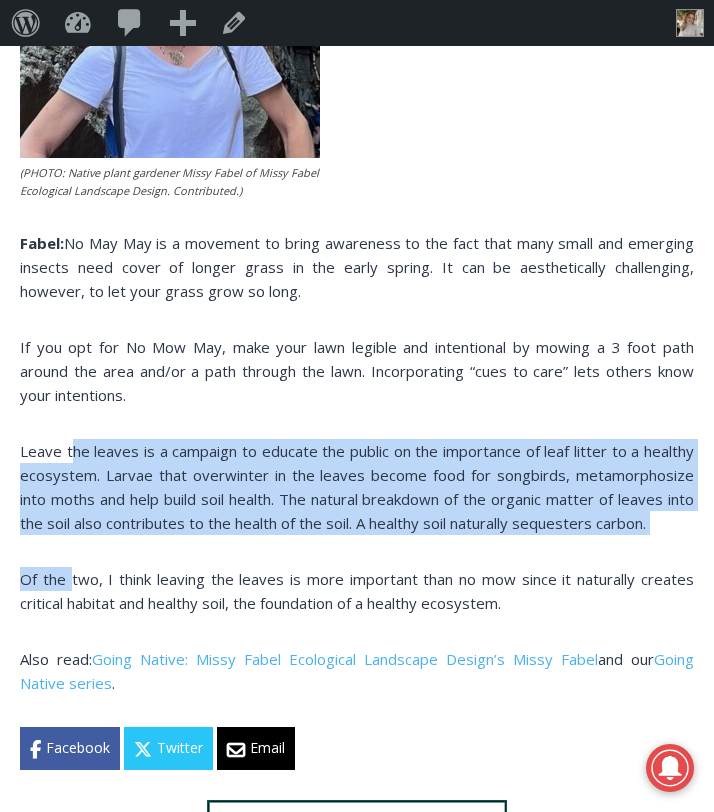 drag, startPoint x: 71, startPoint y: 446, endPoint x: 71, endPoint y: 582, distance: 136 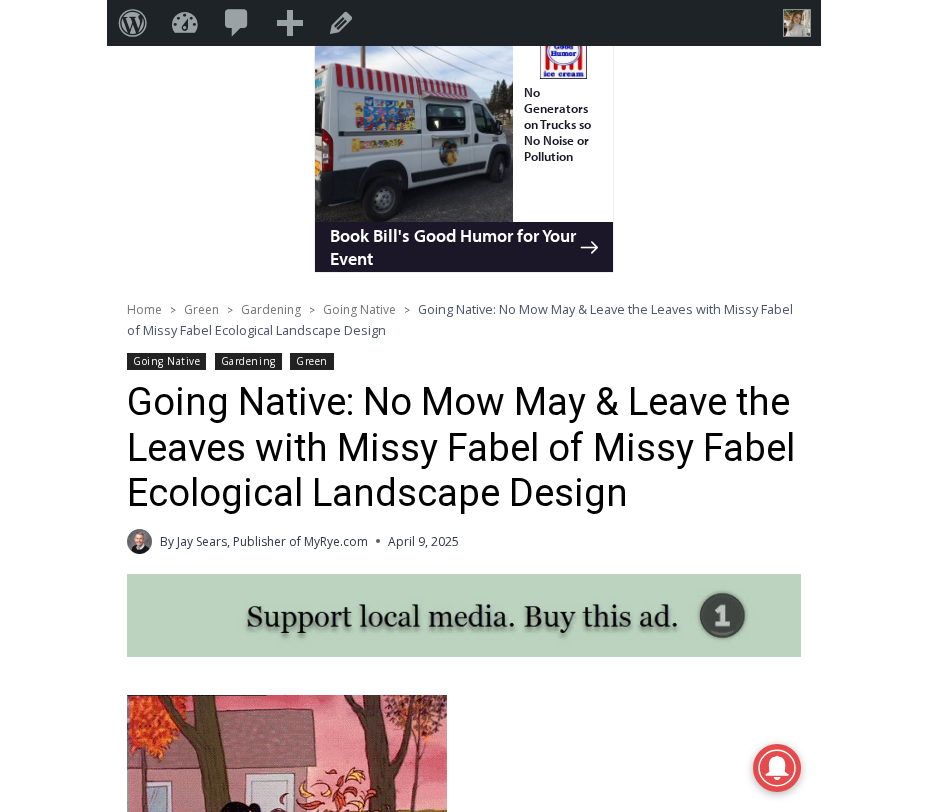 scroll, scrollTop: 0, scrollLeft: 0, axis: both 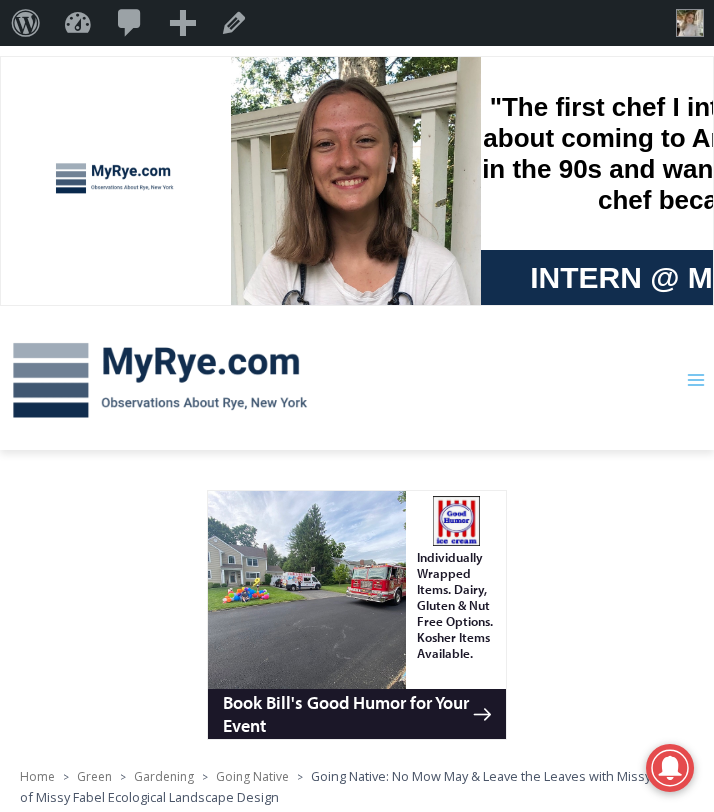click on "Toggle Menu" at bounding box center [695, 380] 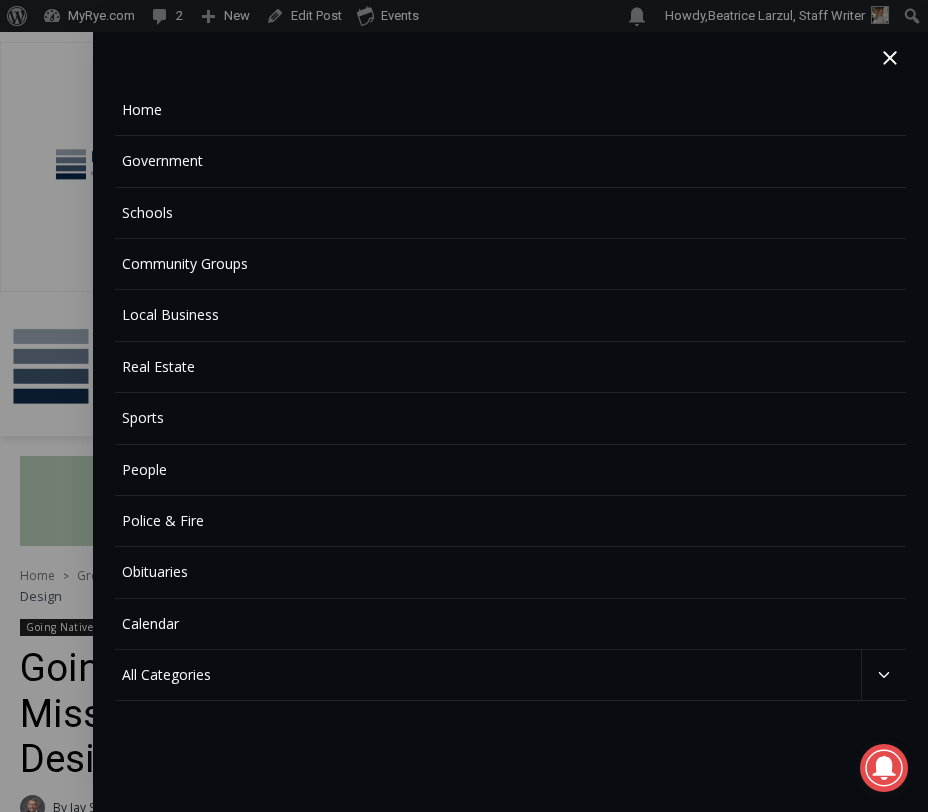 scroll, scrollTop: 0, scrollLeft: 0, axis: both 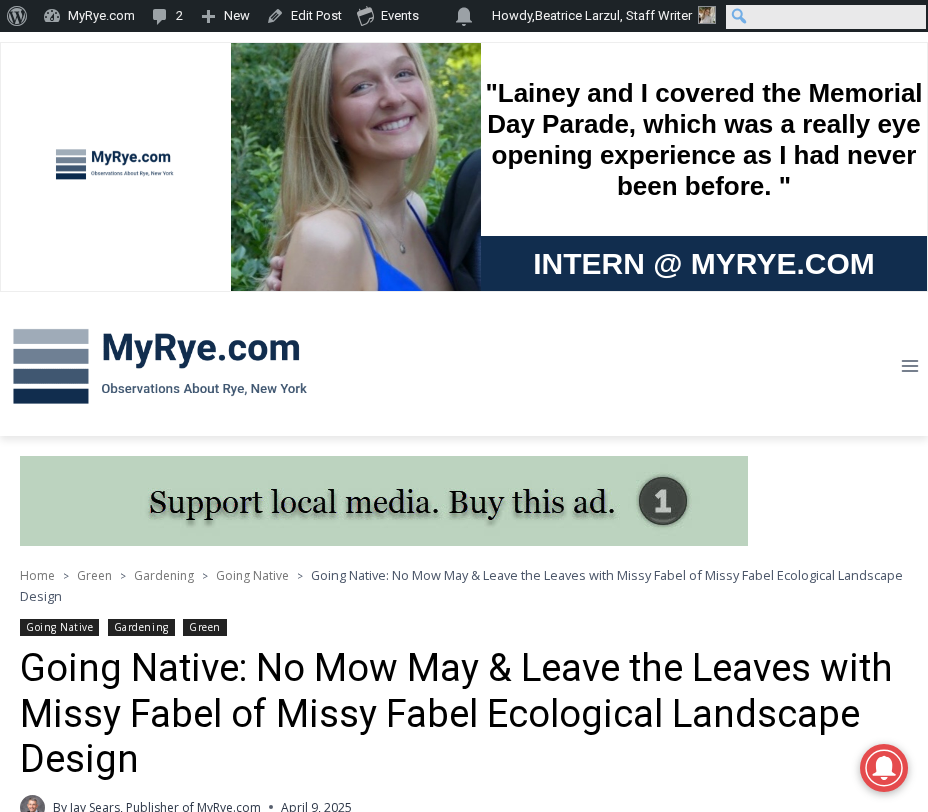 click on "Search" at bounding box center [826, 17] 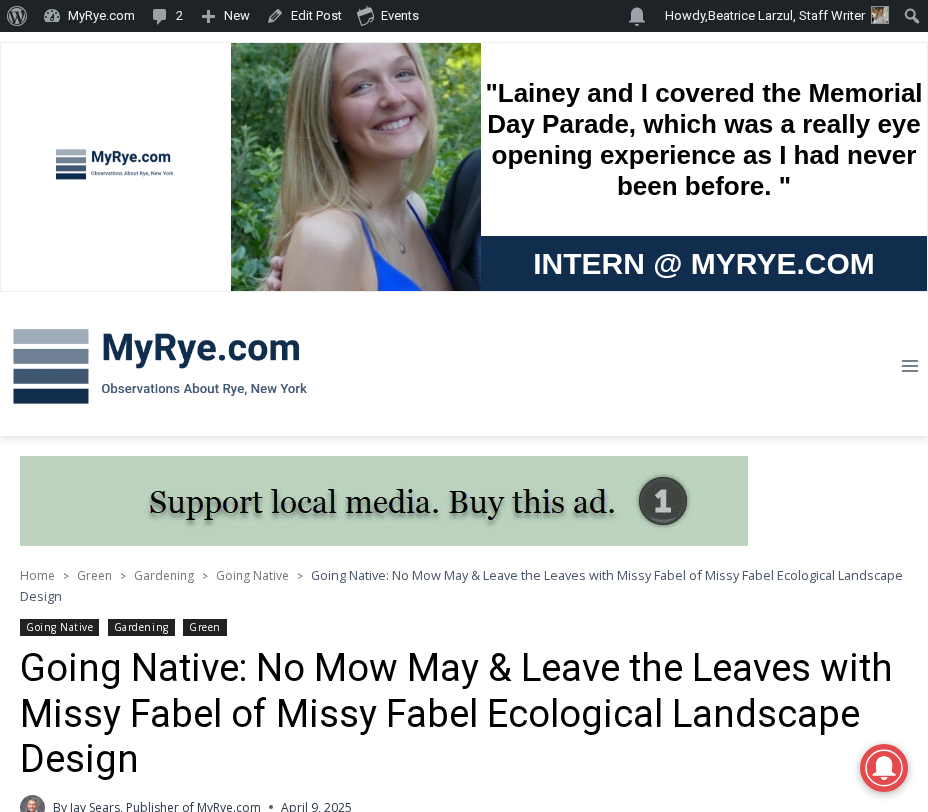 click at bounding box center (303, 366) 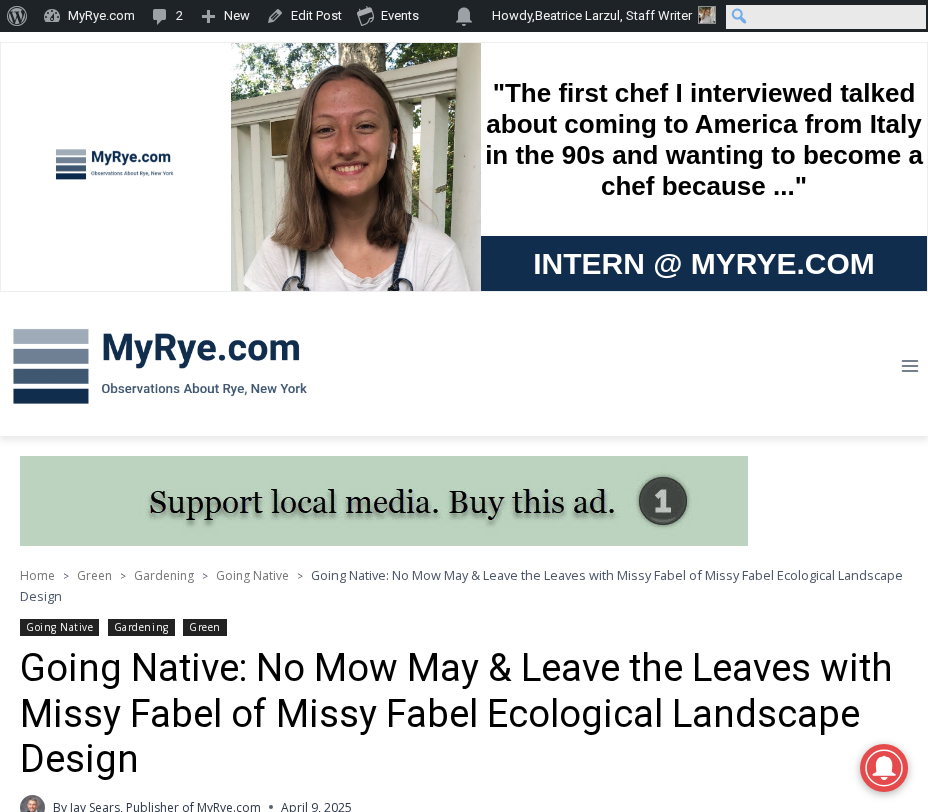 click on "Search" at bounding box center (826, 17) 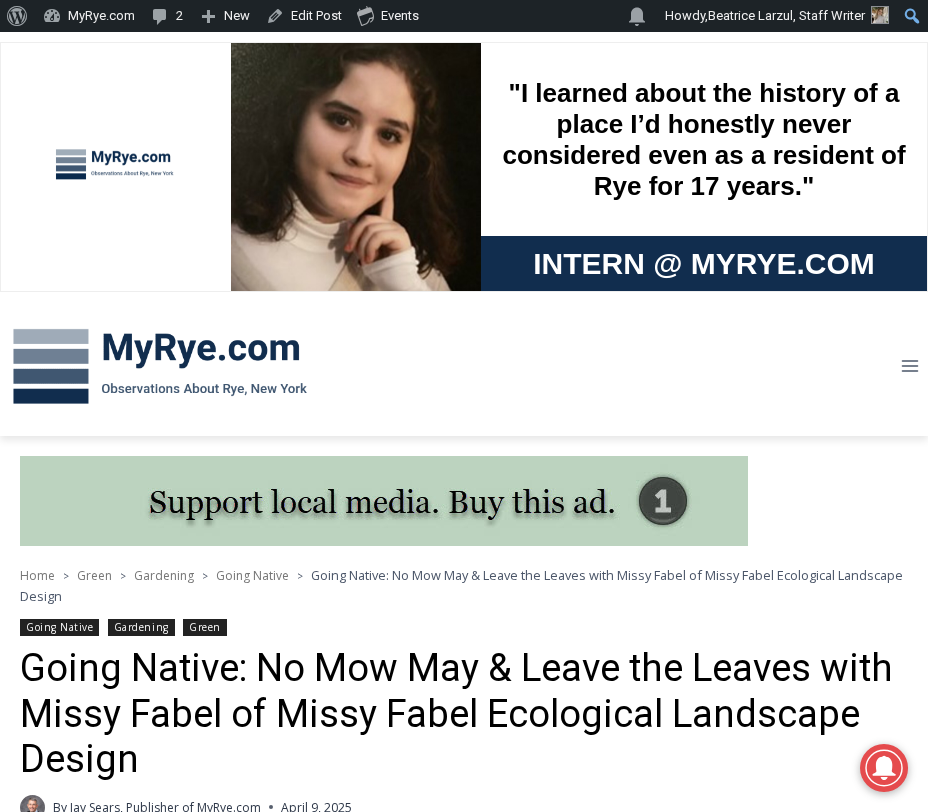 click on "About WordPress About WordPress Get Involved WordPress.org Documentation Learn WordPress Support Feedback MyRye.com Dashboard 2 2 Comments in moderation New Post Media Page Series Event Edit Post Duplicate This as draft Events View Calendar Add Event Edit Events Import CSV File ICS File Facebook Dev Eventbrite iCalendar Google Calendar Meetup Other URL Community: Submit Event Community: My Events
Notifications Notifications Howdy,  Beatrice Larzul, Staff Writer Beatrice Larzul, Staff Writer Beatrice Larzul Edit Profile Log Out Search ******" at bounding box center (464, 16) 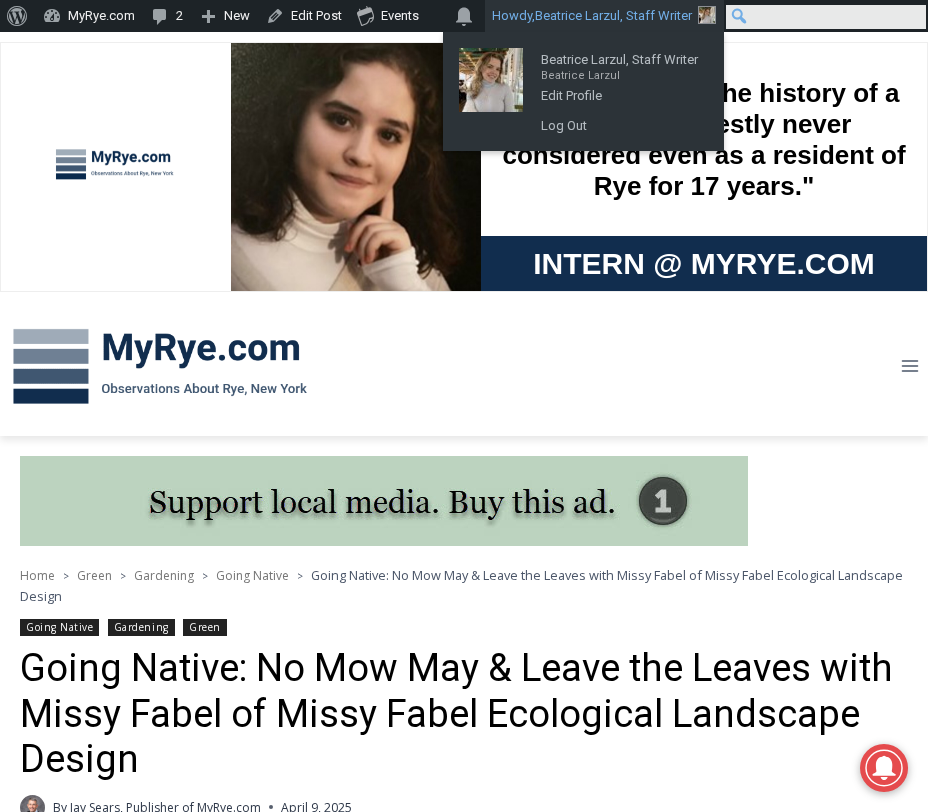click on "Search ******" at bounding box center [826, 16] 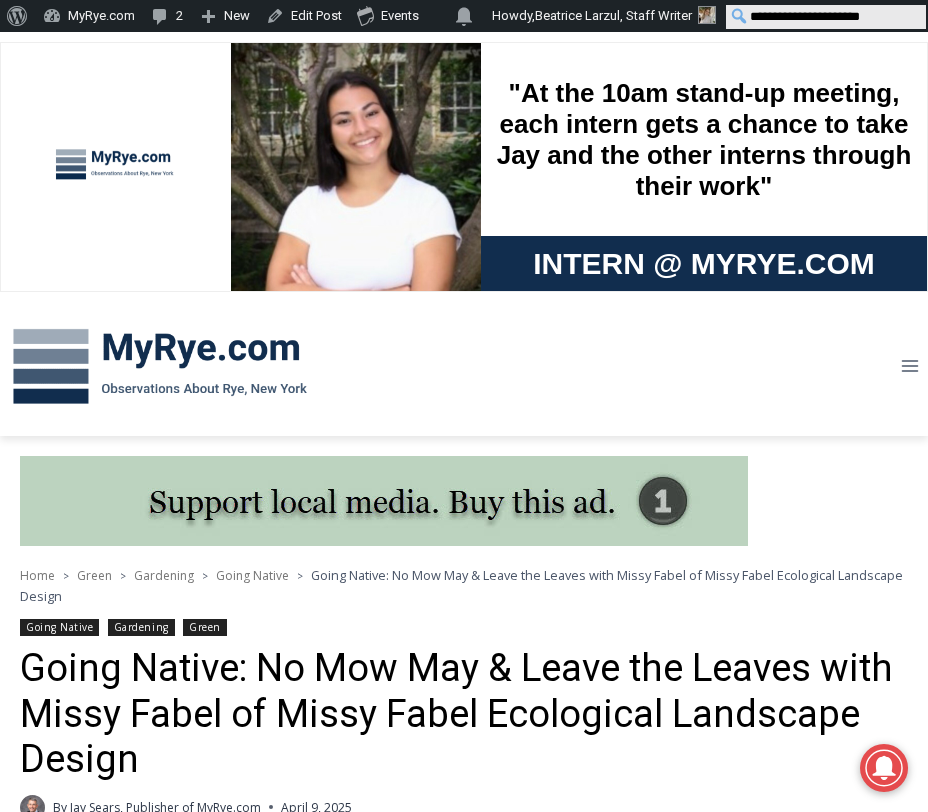 type on "**********" 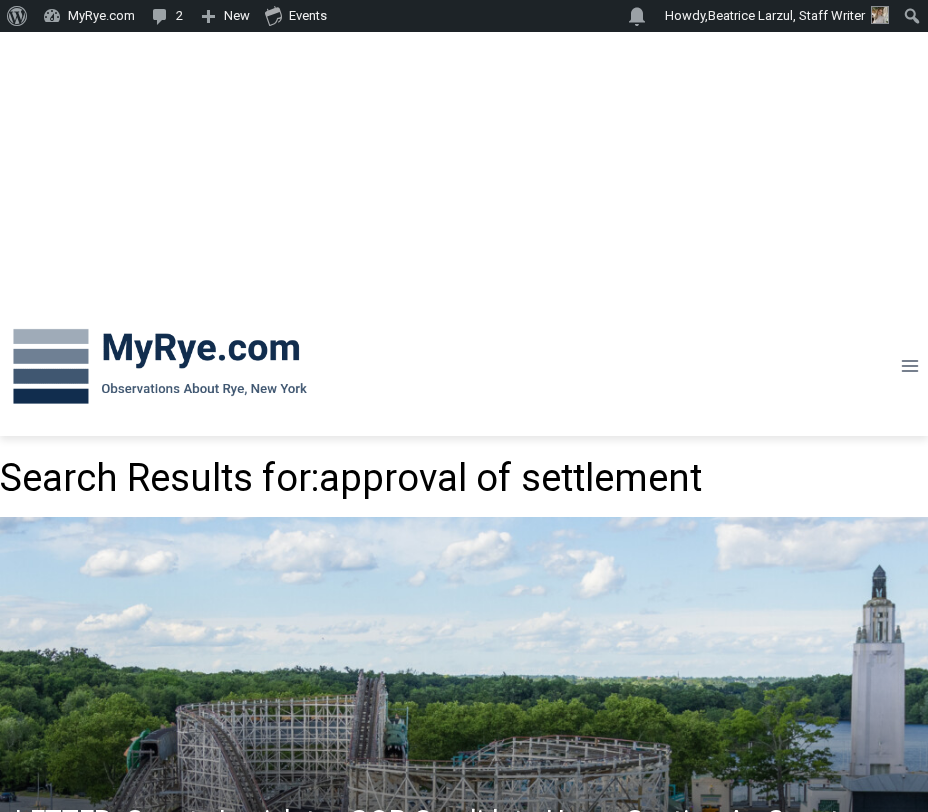 scroll, scrollTop: 0, scrollLeft: 0, axis: both 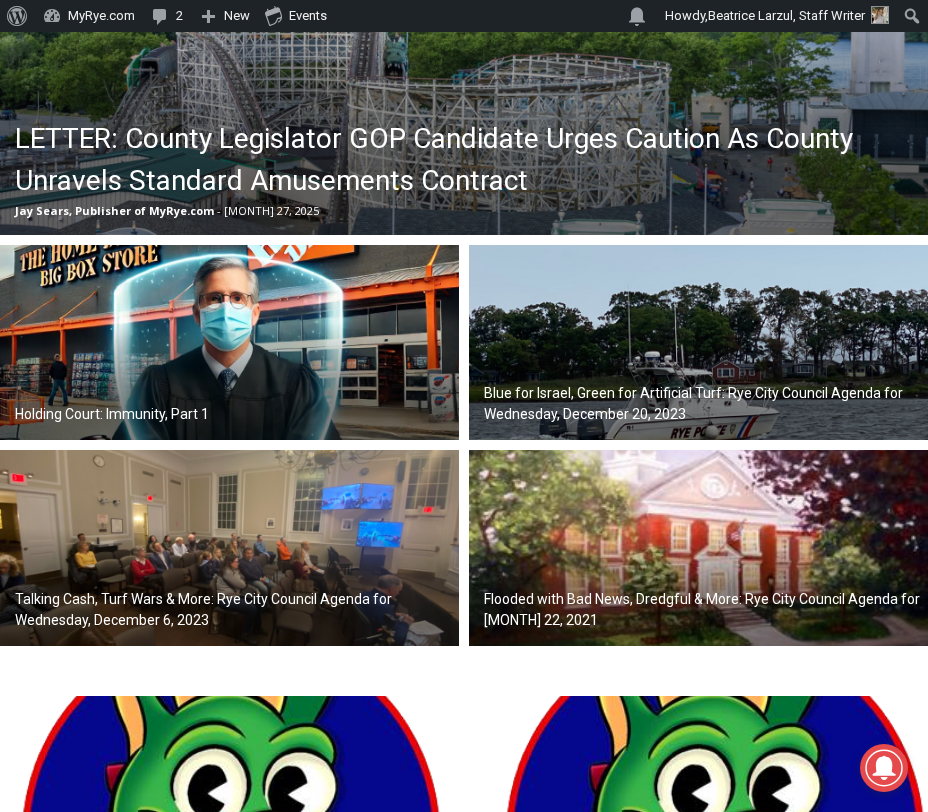 click at bounding box center (229, 548) 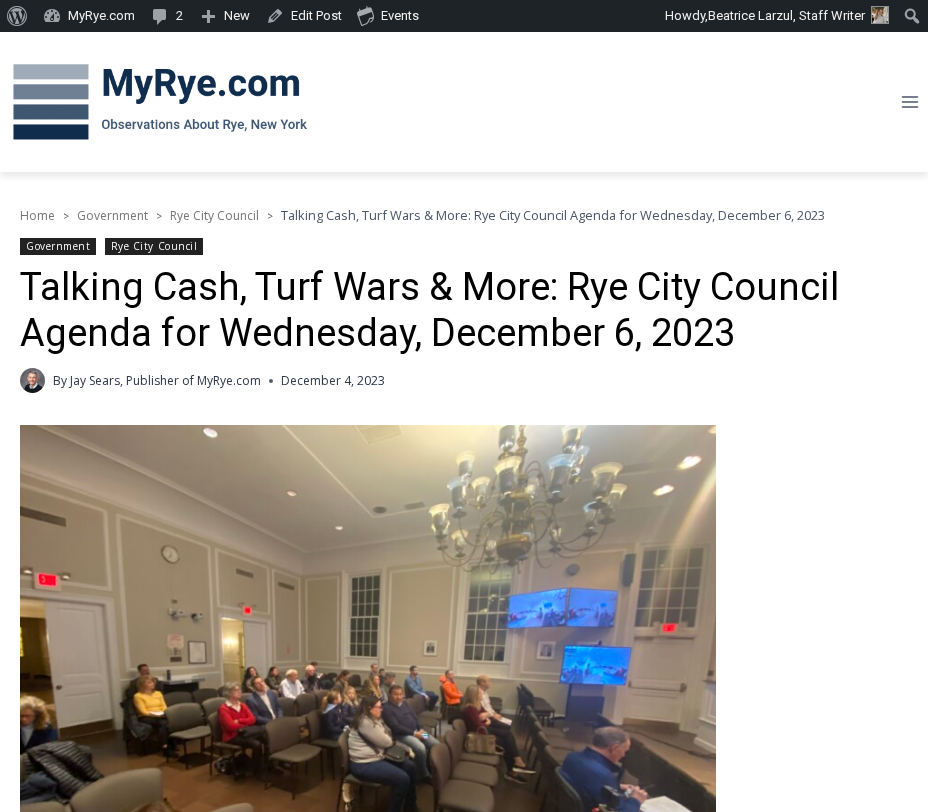 scroll, scrollTop: 0, scrollLeft: 0, axis: both 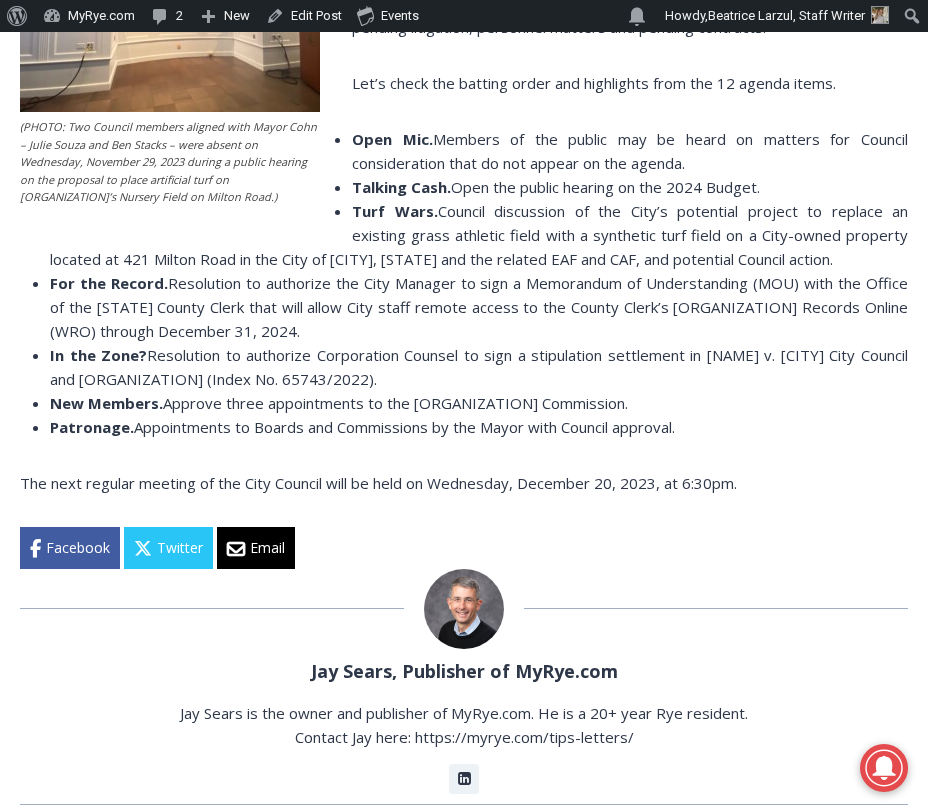 click on "Patronage." at bounding box center [92, 427] 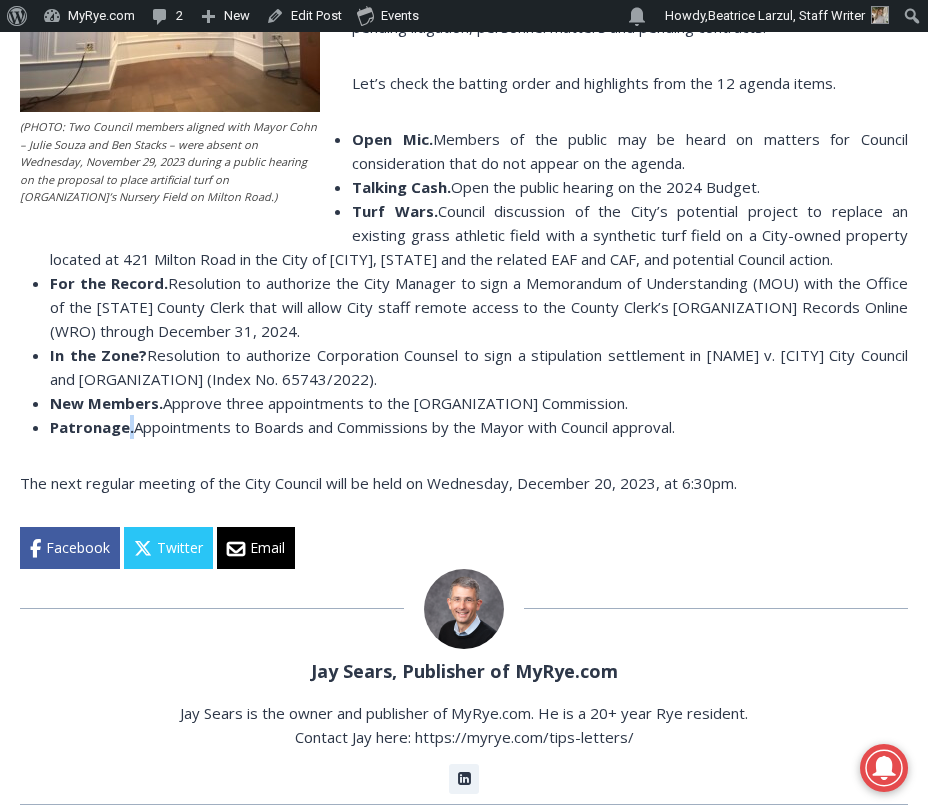 click on "Patronage." at bounding box center [92, 427] 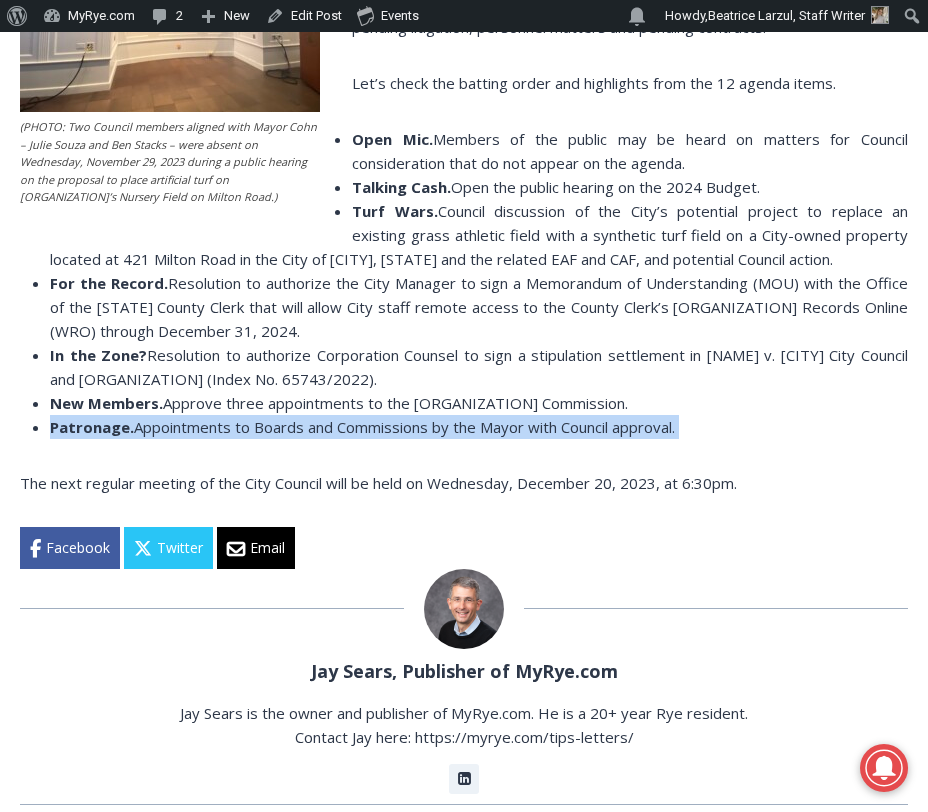 click on "Patronage." at bounding box center [92, 427] 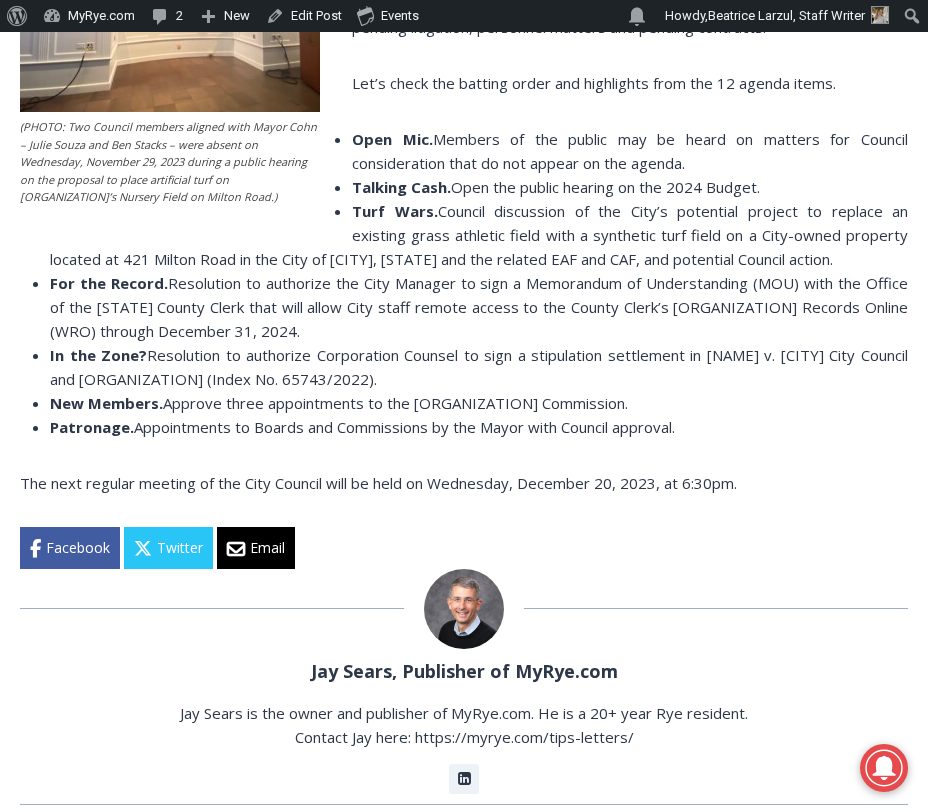 click on "New Members." at bounding box center [106, 403] 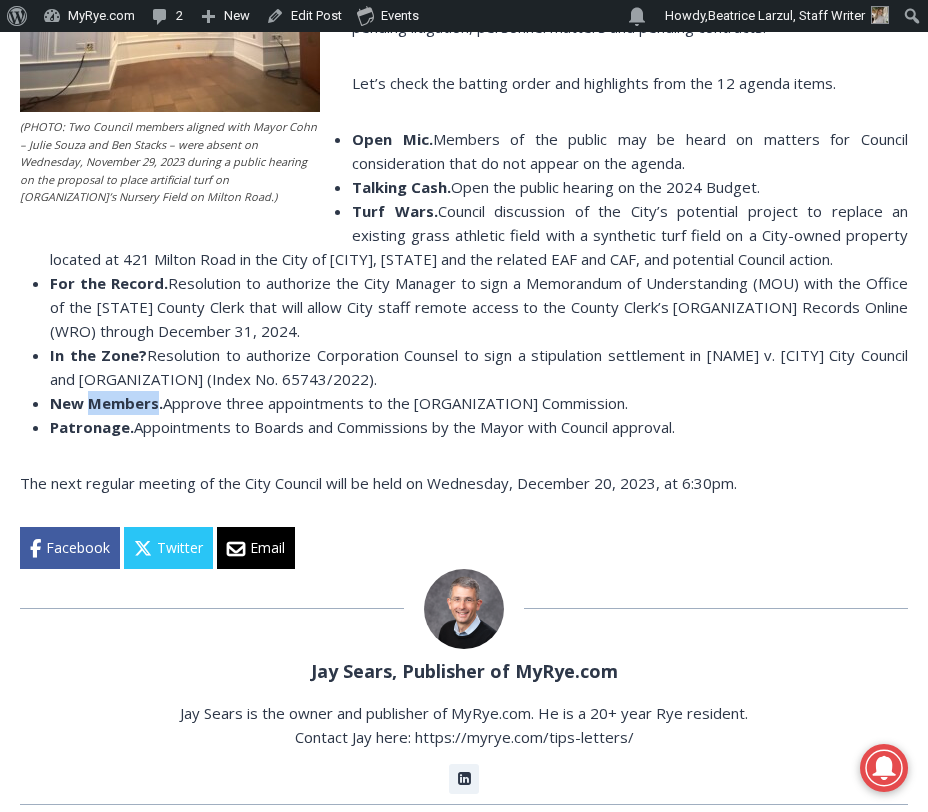click on "New Members." at bounding box center (106, 403) 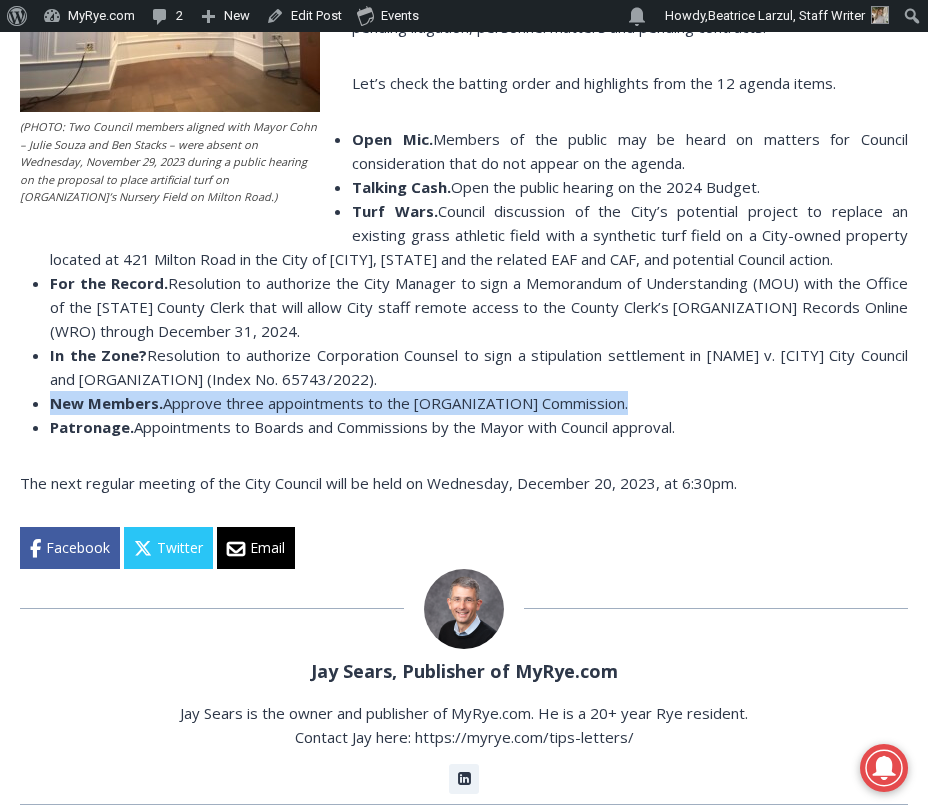 click on "New Members." at bounding box center (106, 403) 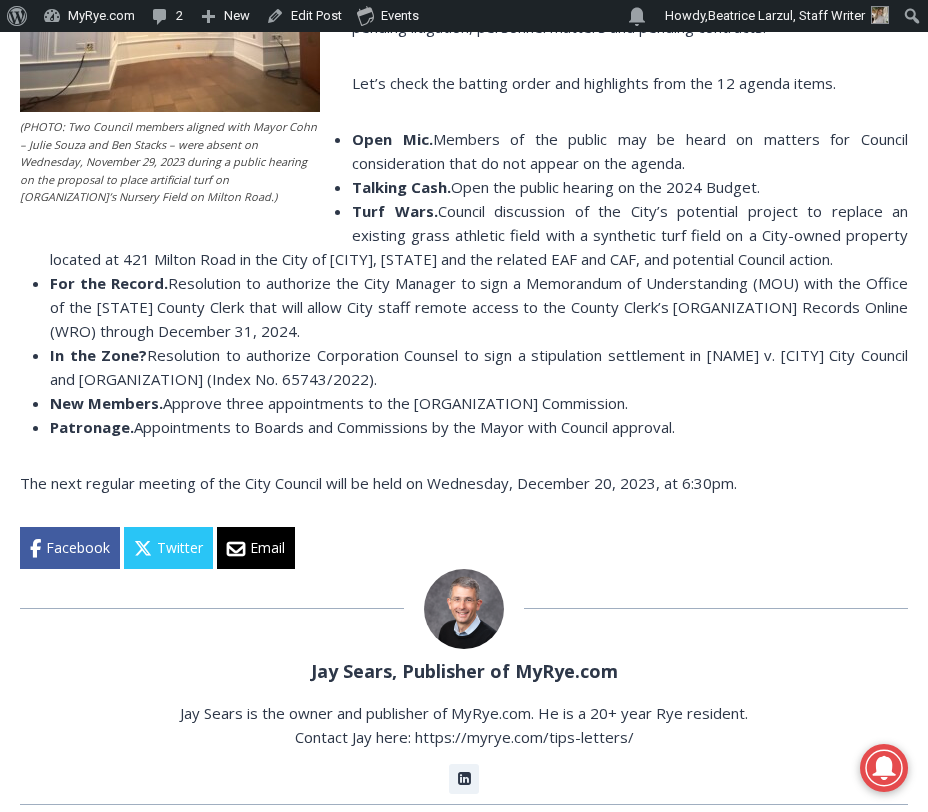 click on "New Members." at bounding box center (106, 403) 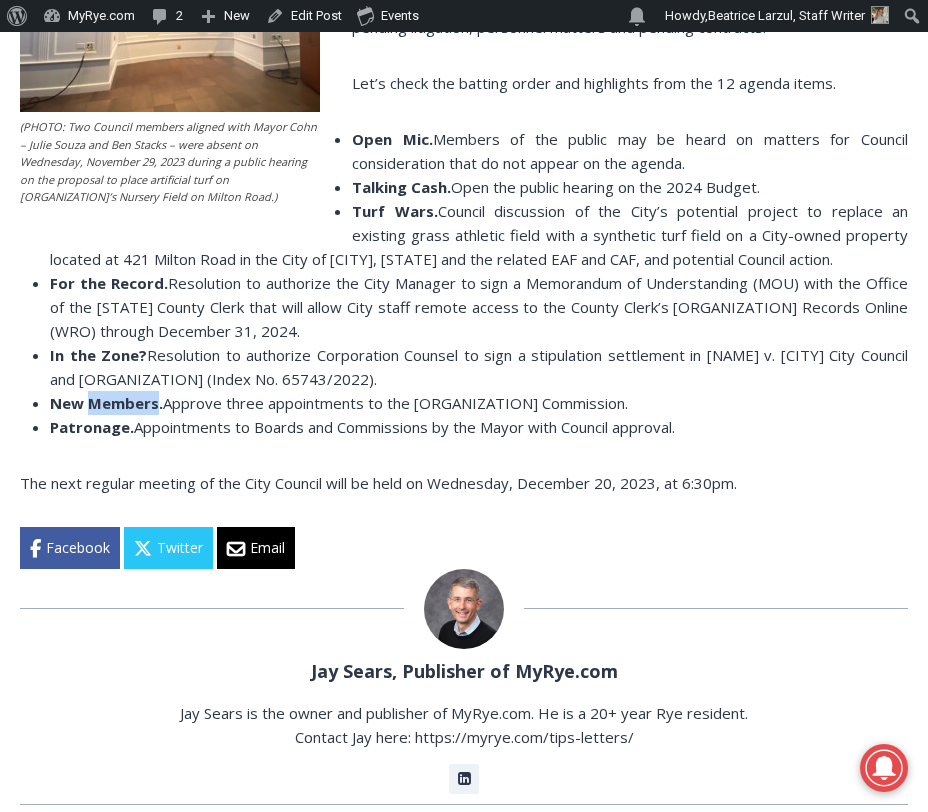 click on "New Members." at bounding box center [106, 403] 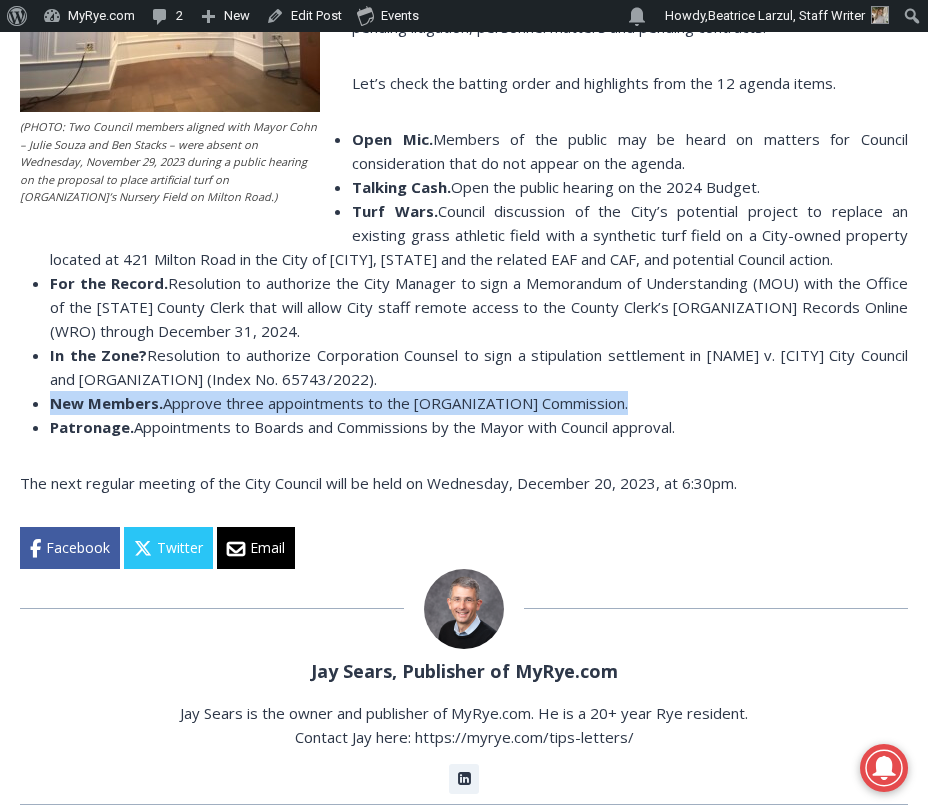 click on "New Members." at bounding box center [106, 403] 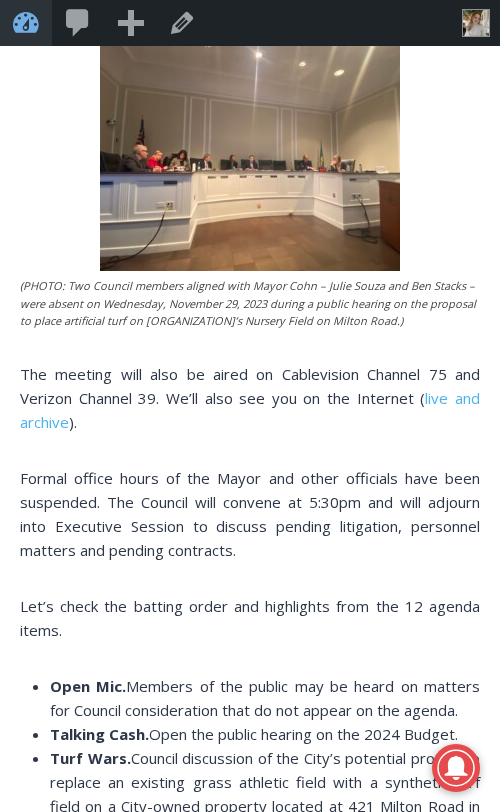 scroll, scrollTop: 1835, scrollLeft: 0, axis: vertical 